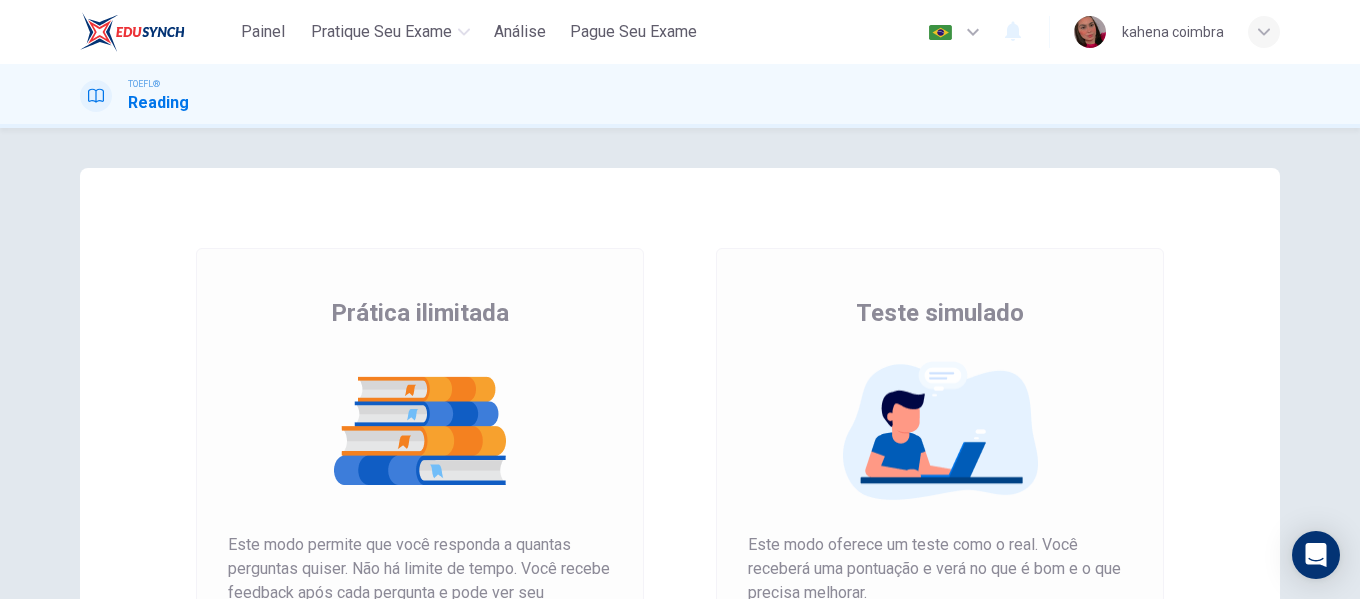 scroll, scrollTop: 0, scrollLeft: 0, axis: both 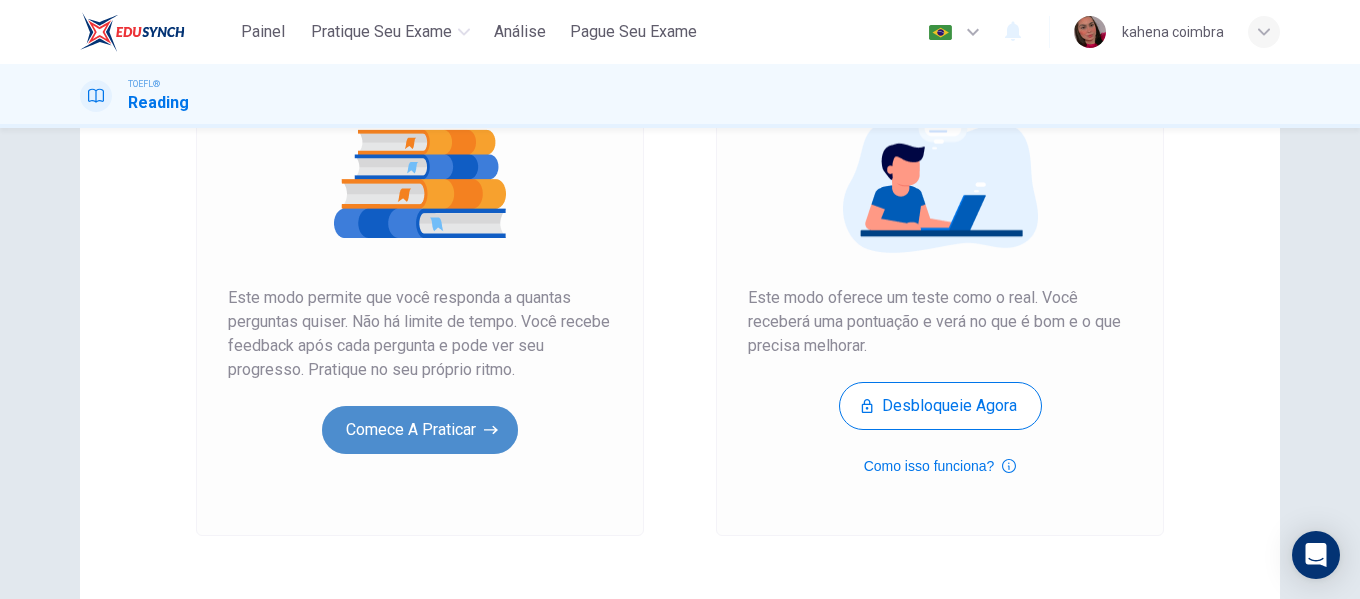 click on "Comece a praticar" at bounding box center (420, 430) 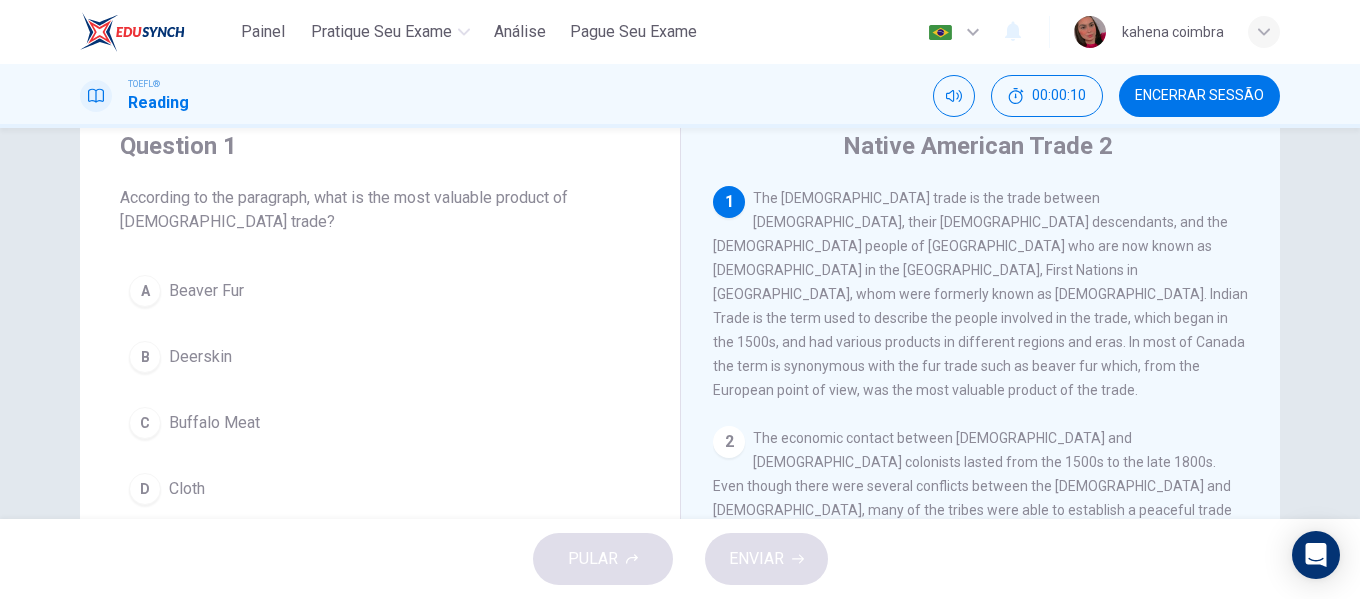 scroll, scrollTop: 70, scrollLeft: 0, axis: vertical 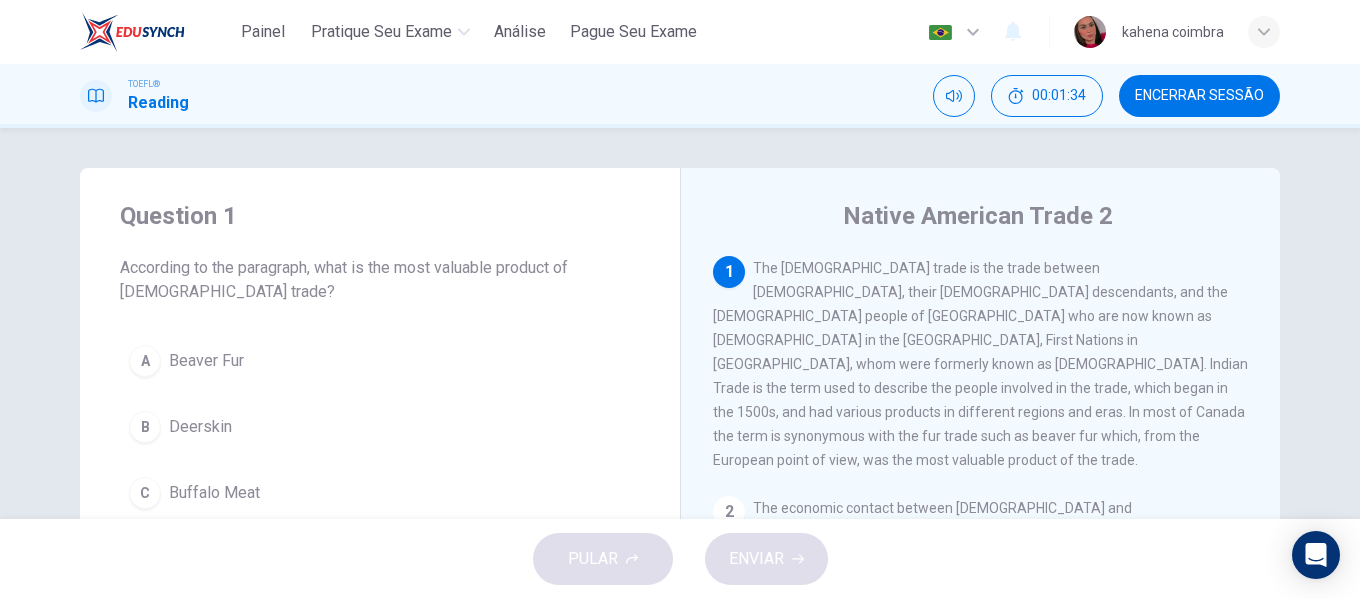 click on "1" at bounding box center (729, 272) 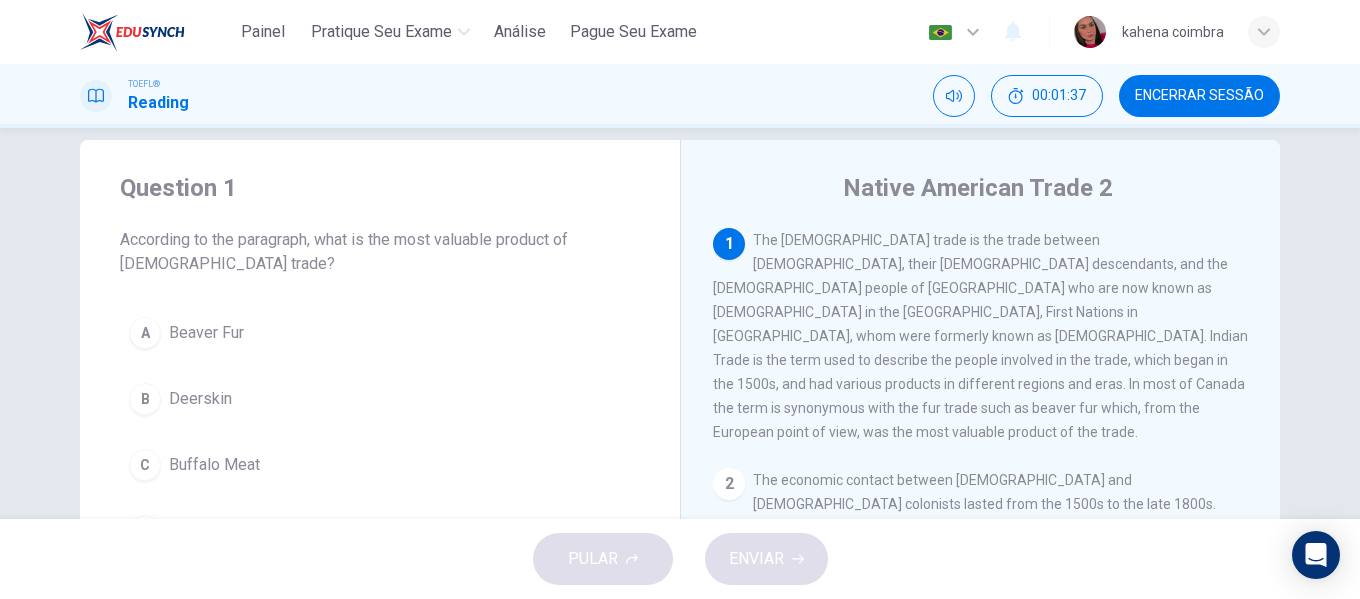 scroll, scrollTop: 29, scrollLeft: 0, axis: vertical 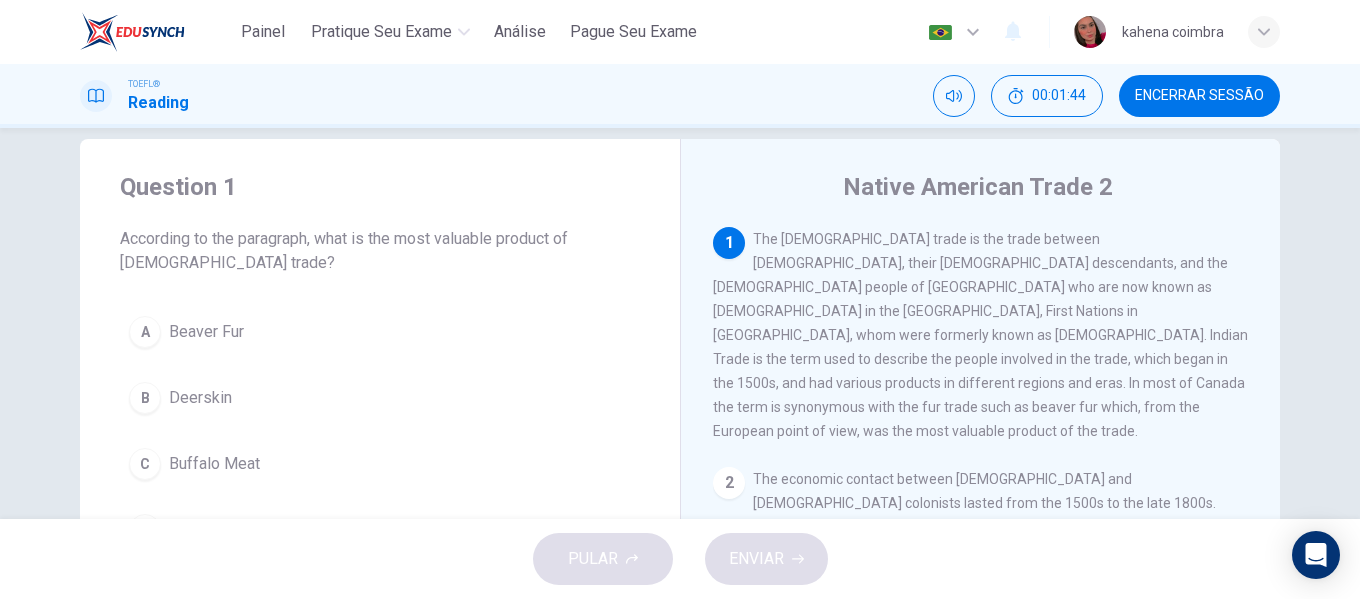 drag, startPoint x: 776, startPoint y: 241, endPoint x: 969, endPoint y: 284, distance: 197.73215 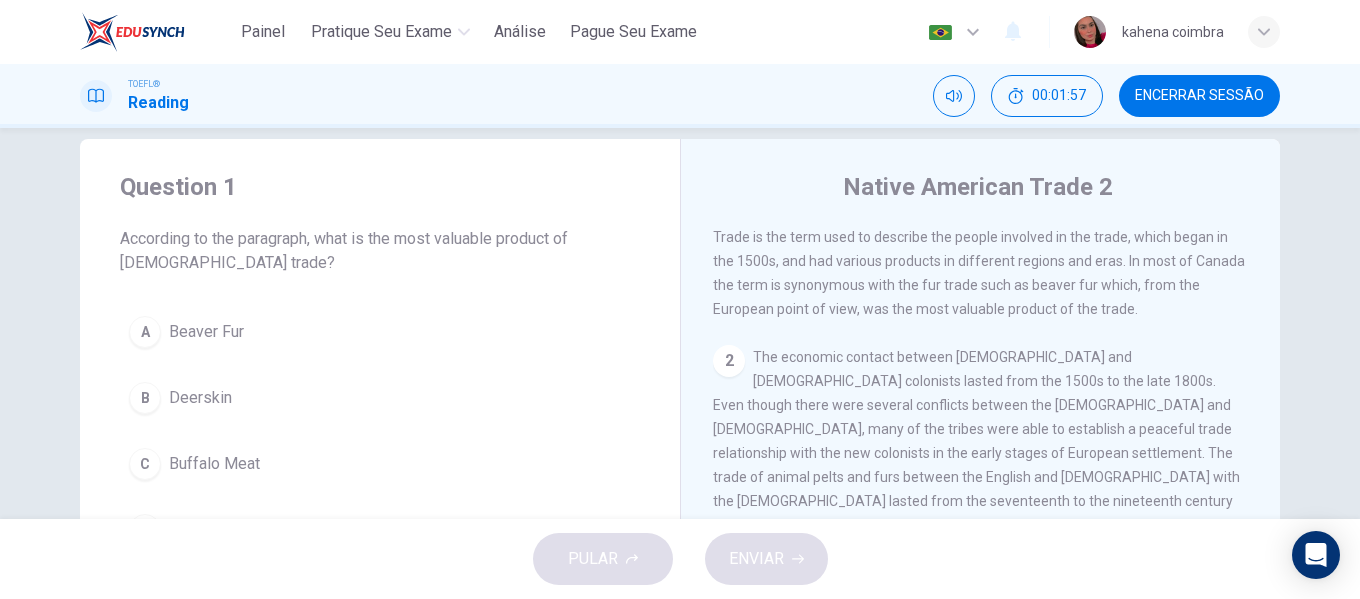 scroll, scrollTop: 128, scrollLeft: 0, axis: vertical 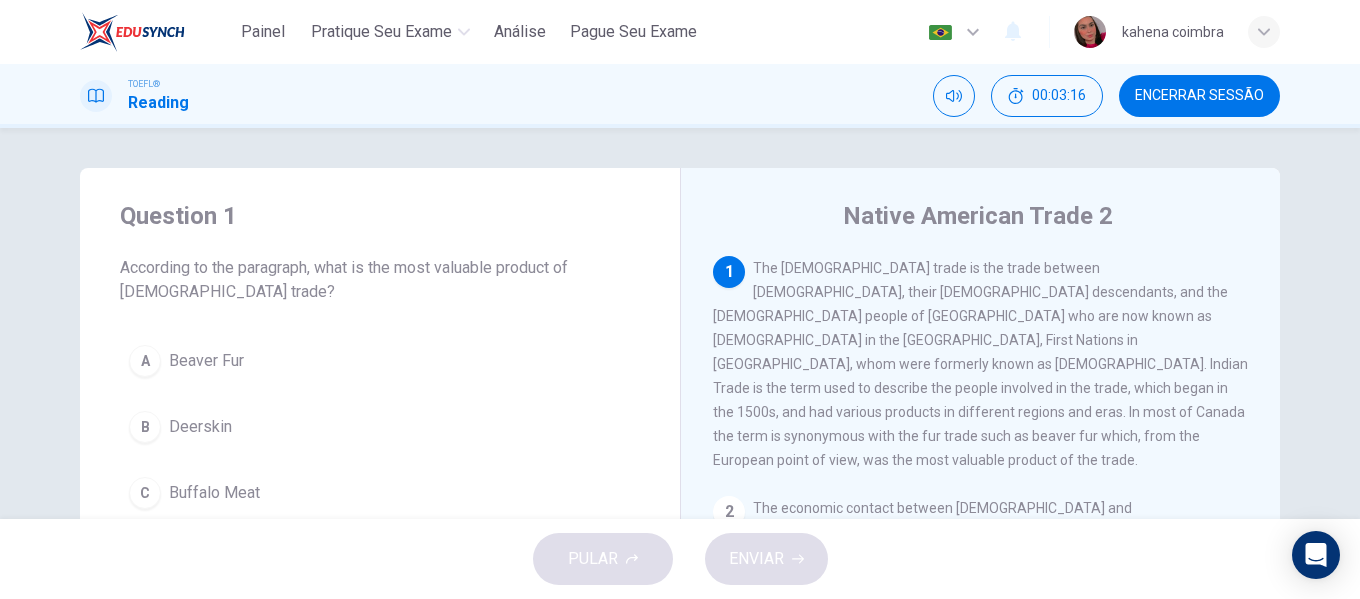 drag, startPoint x: 767, startPoint y: 267, endPoint x: 888, endPoint y: 268, distance: 121.004135 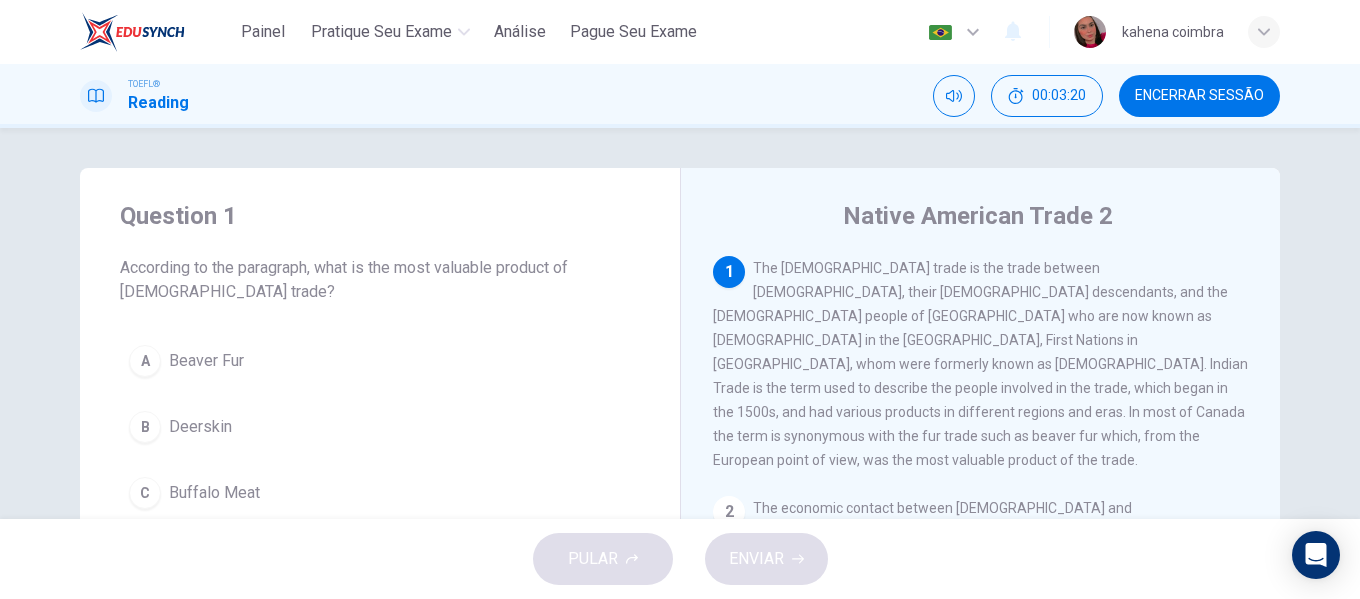 drag, startPoint x: 859, startPoint y: 294, endPoint x: 873, endPoint y: 318, distance: 27.784887 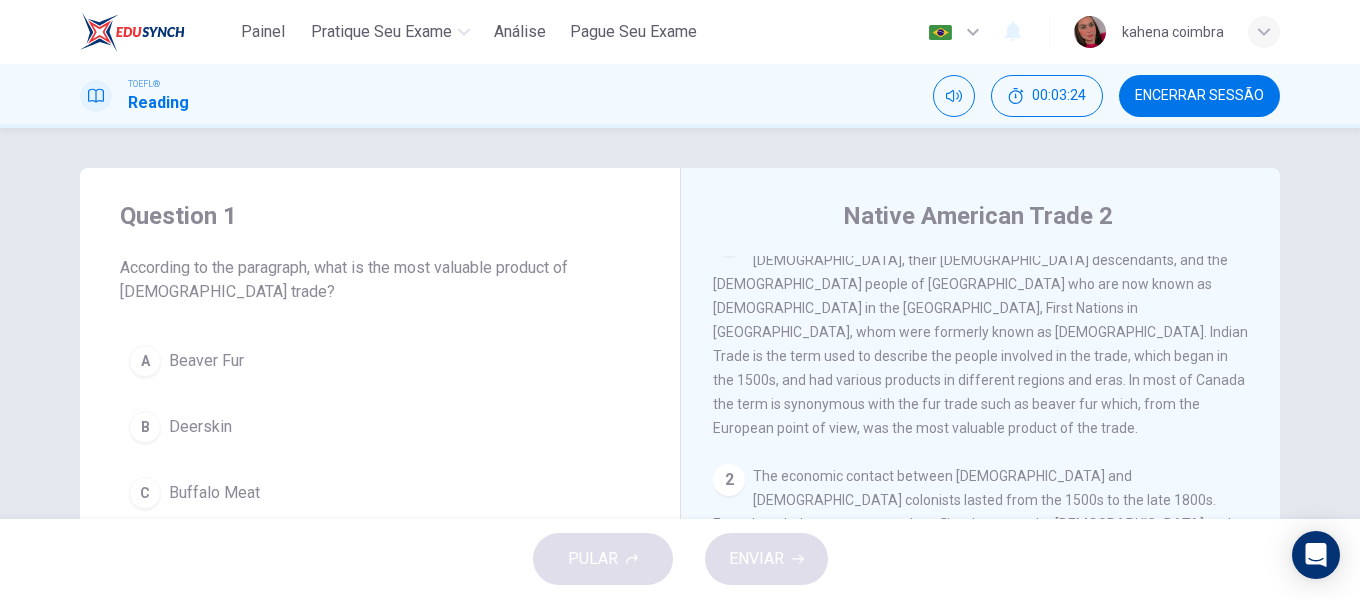 scroll, scrollTop: 51, scrollLeft: 0, axis: vertical 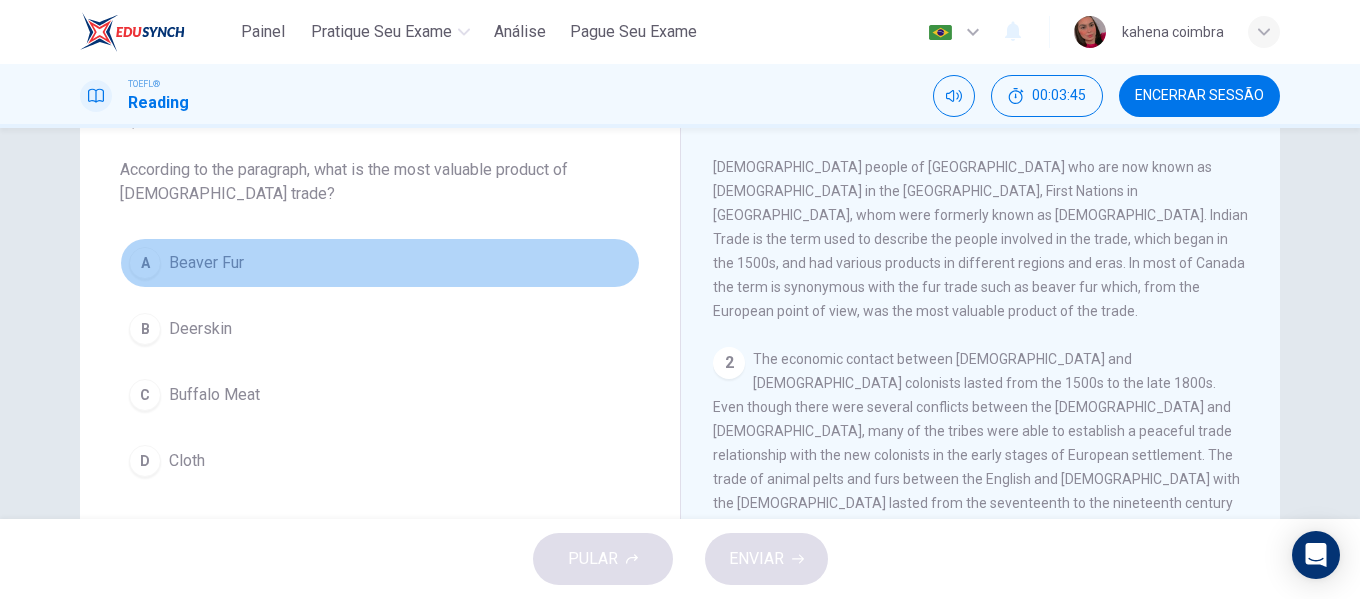 click on "A Beaver Fur" at bounding box center [380, 263] 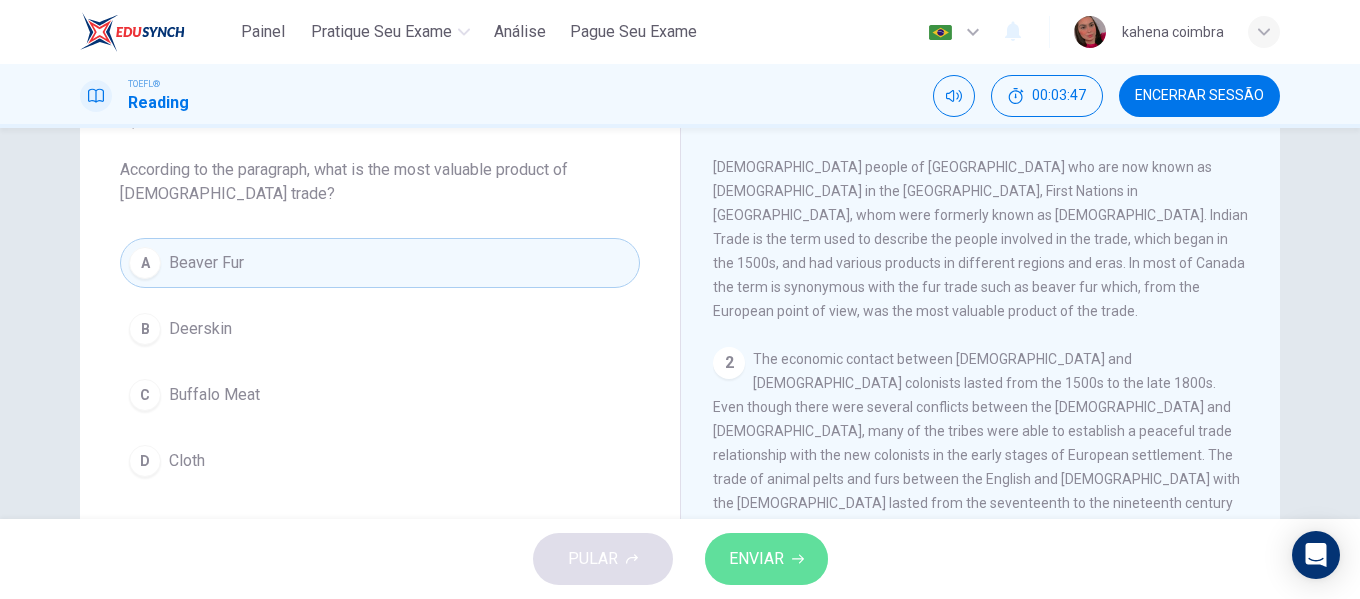 click on "ENVIAR" at bounding box center (756, 559) 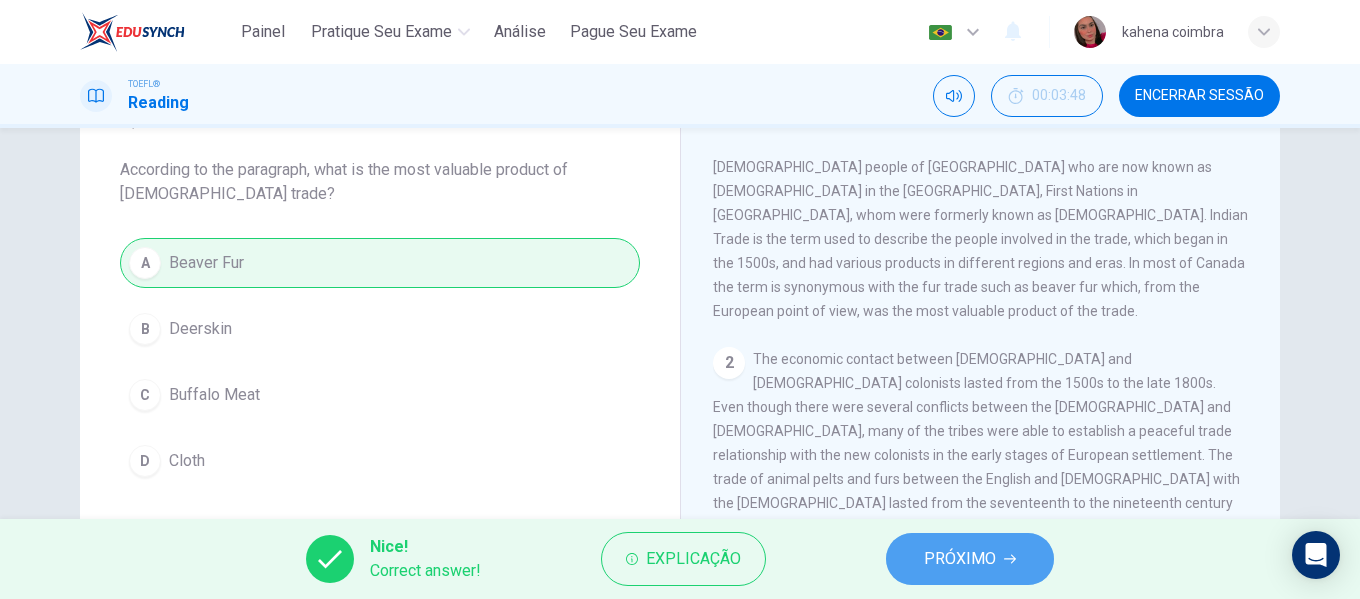 click on "PRÓXIMO" at bounding box center [960, 559] 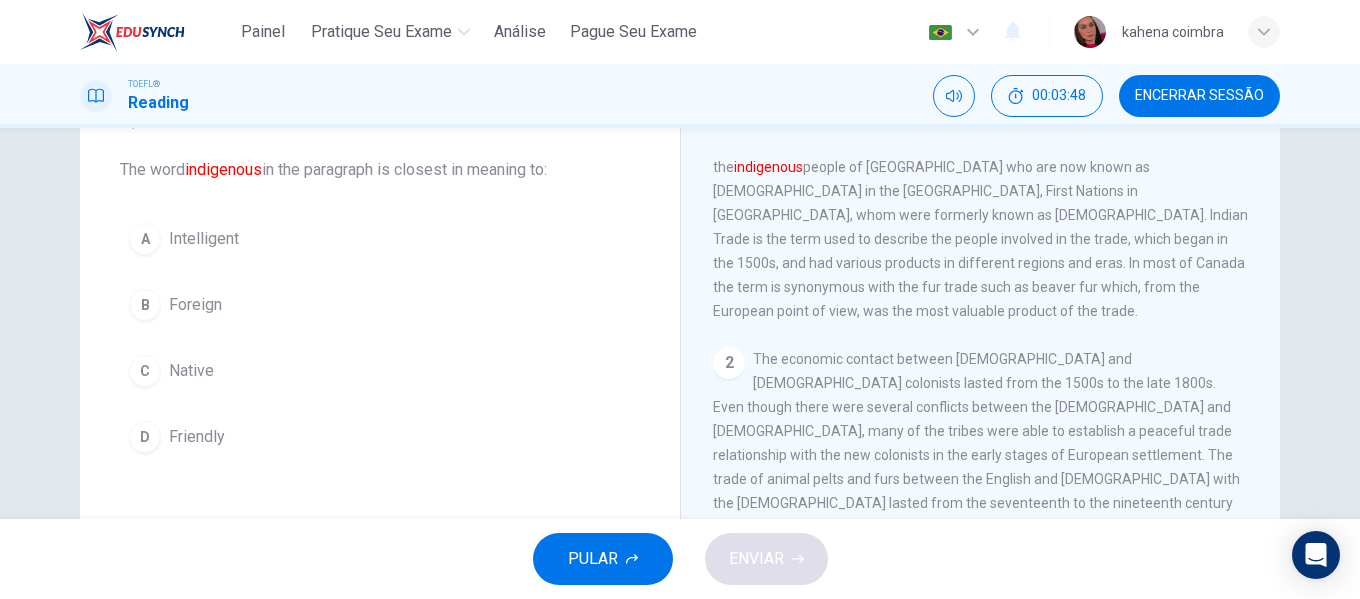 scroll, scrollTop: 0, scrollLeft: 0, axis: both 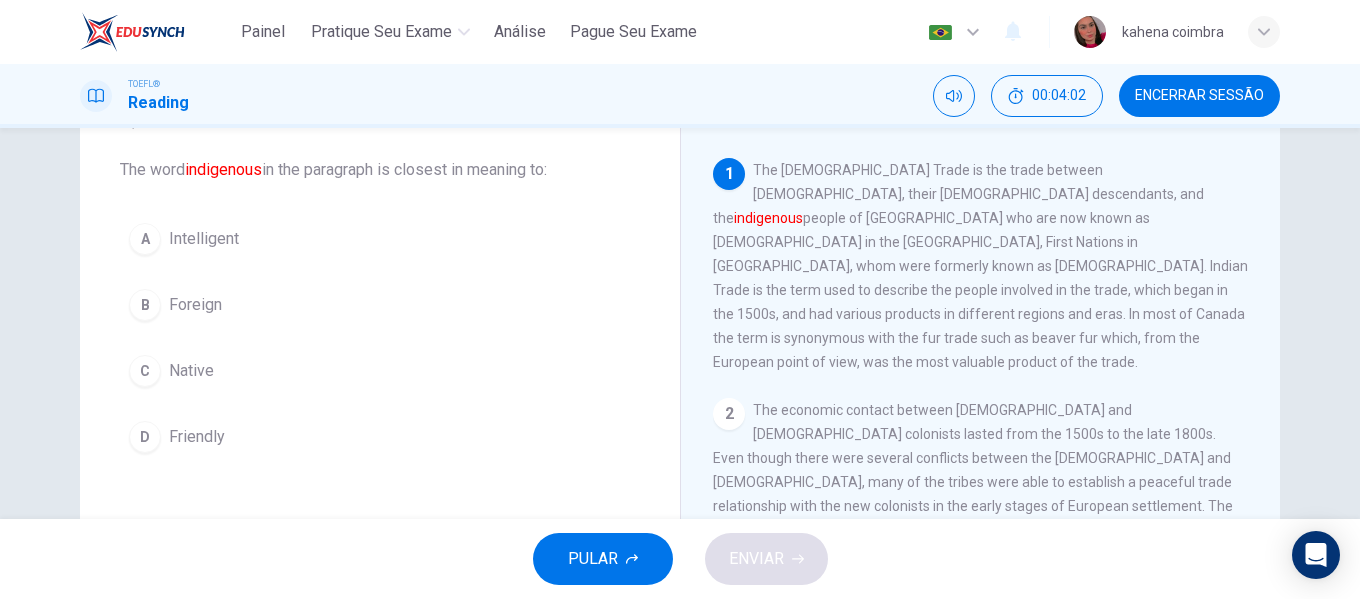 drag, startPoint x: 788, startPoint y: 163, endPoint x: 838, endPoint y: 188, distance: 55.9017 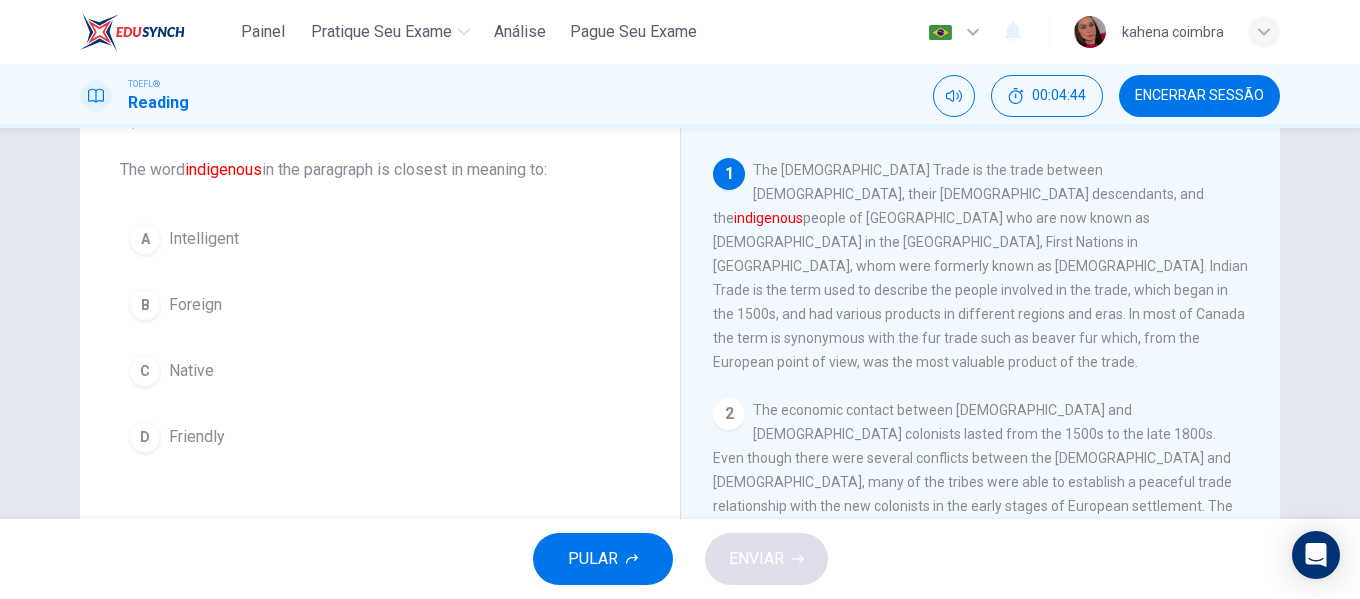 drag, startPoint x: 839, startPoint y: 188, endPoint x: 759, endPoint y: 221, distance: 86.53901 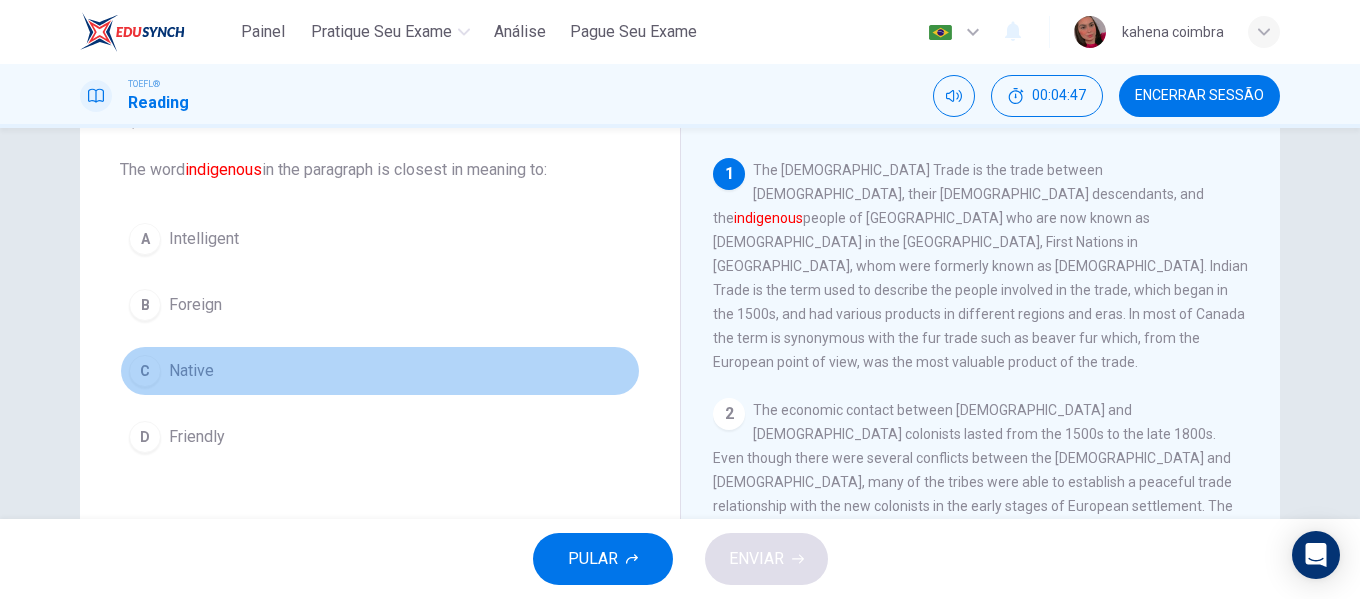 click on "Native" at bounding box center (191, 371) 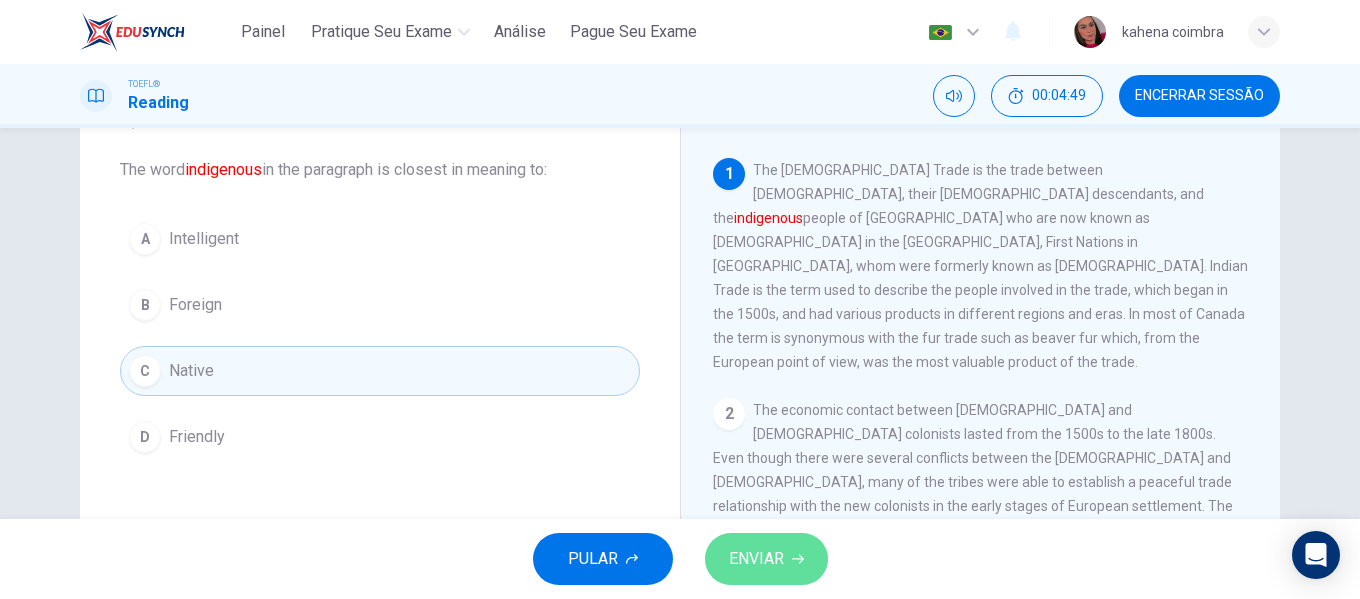 click on "ENVIAR" at bounding box center [756, 559] 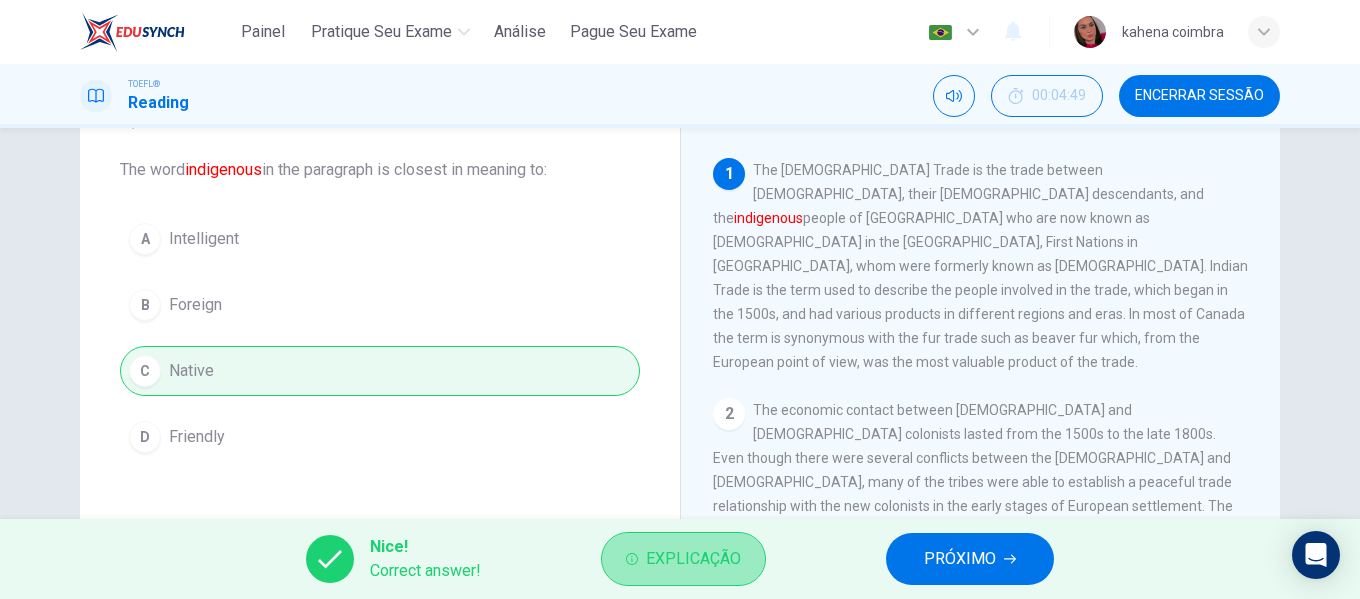 click on "Explicação" at bounding box center (693, 559) 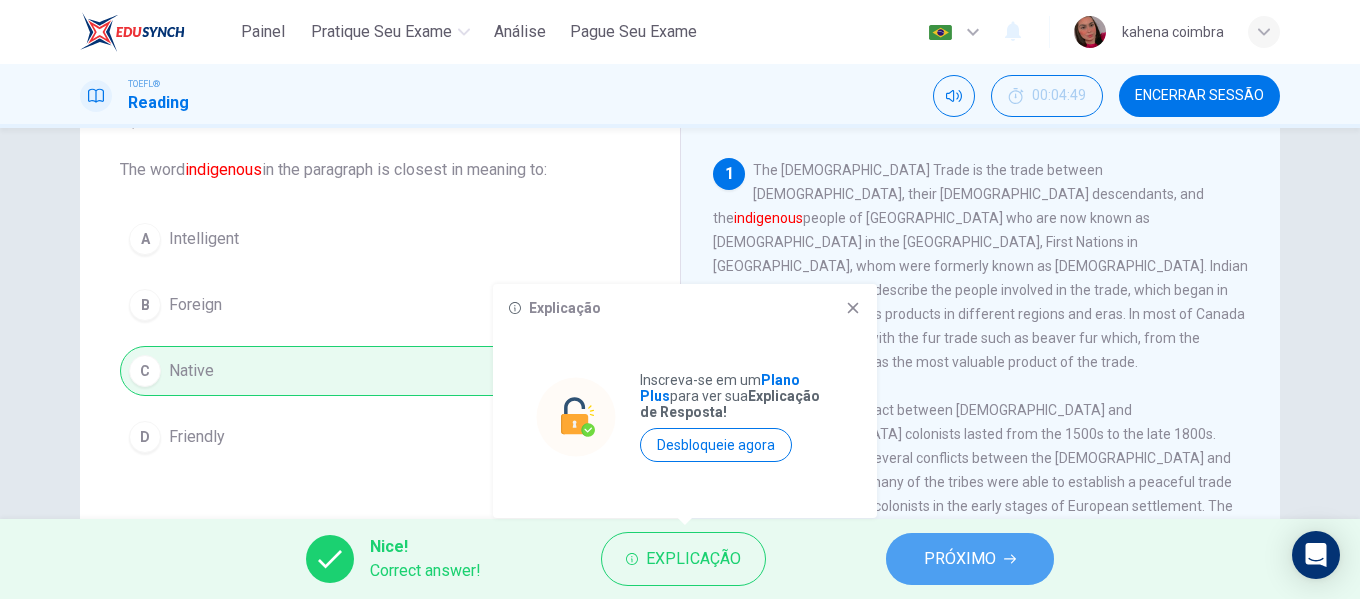 click on "PRÓXIMO" at bounding box center [970, 559] 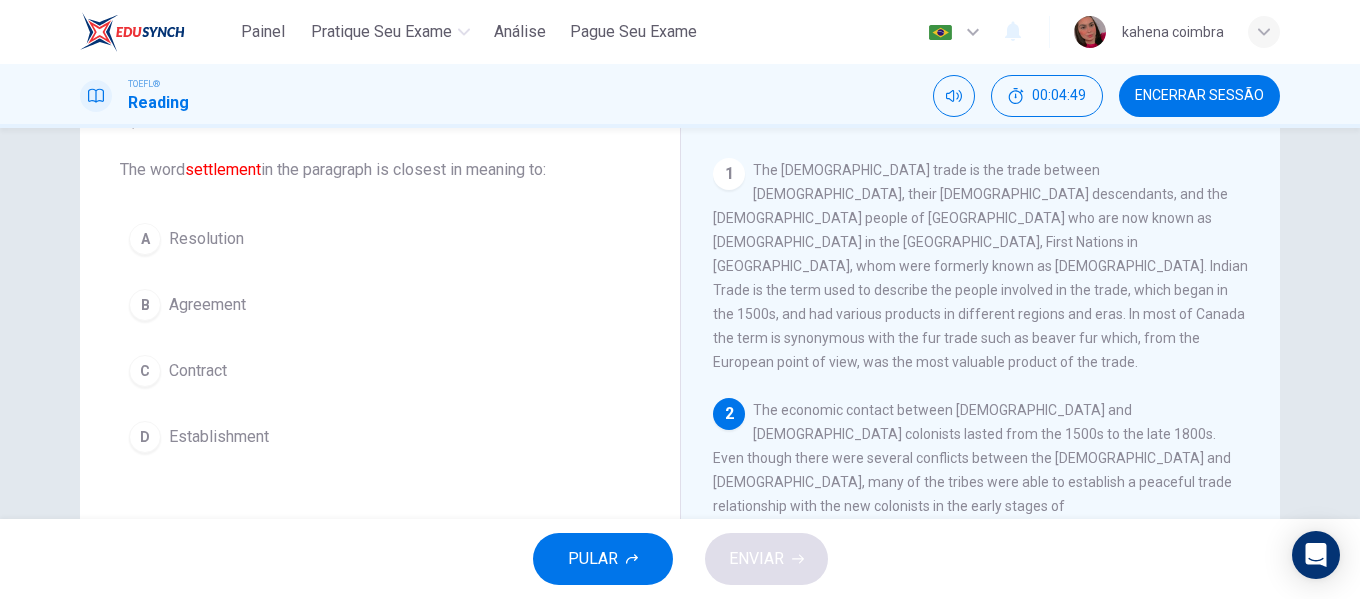 scroll, scrollTop: 24, scrollLeft: 0, axis: vertical 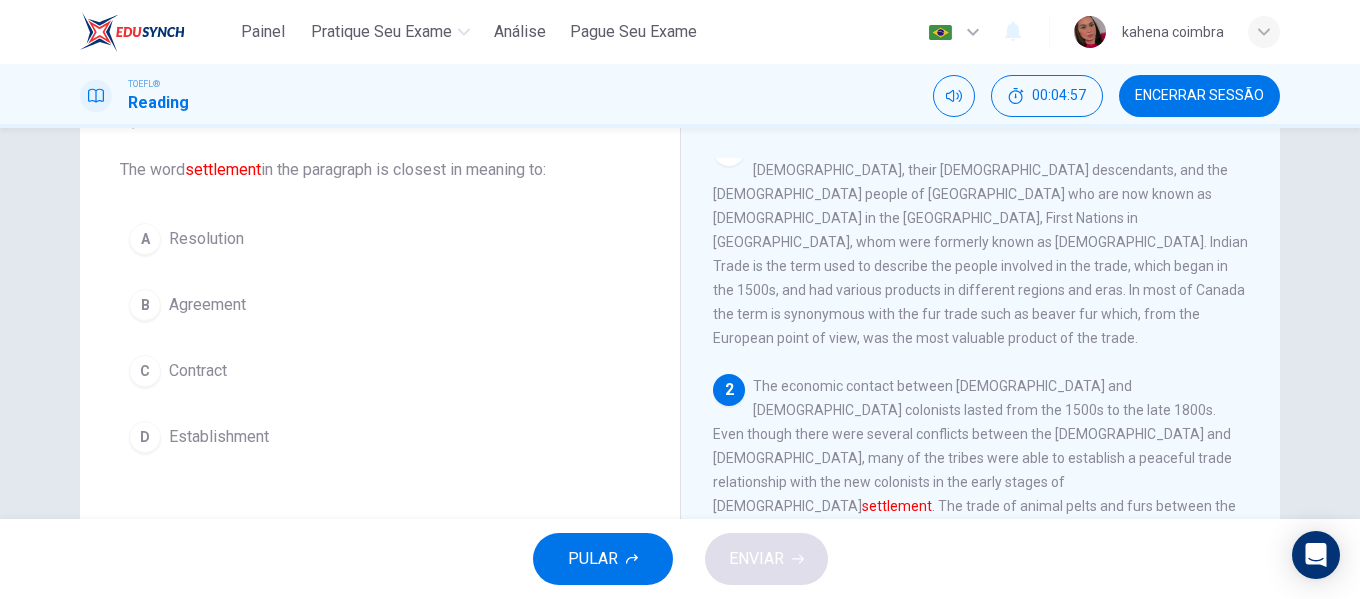 drag, startPoint x: 814, startPoint y: 375, endPoint x: 947, endPoint y: 386, distance: 133.45412 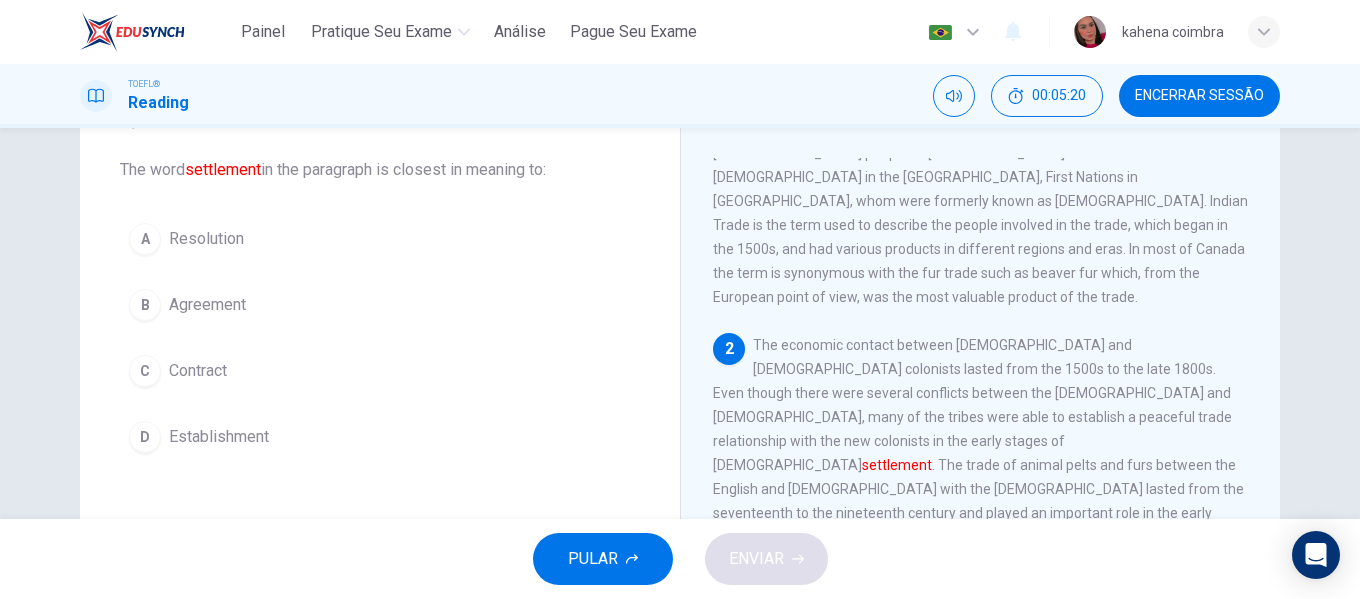 drag, startPoint x: 995, startPoint y: 353, endPoint x: 804, endPoint y: 424, distance: 203.76947 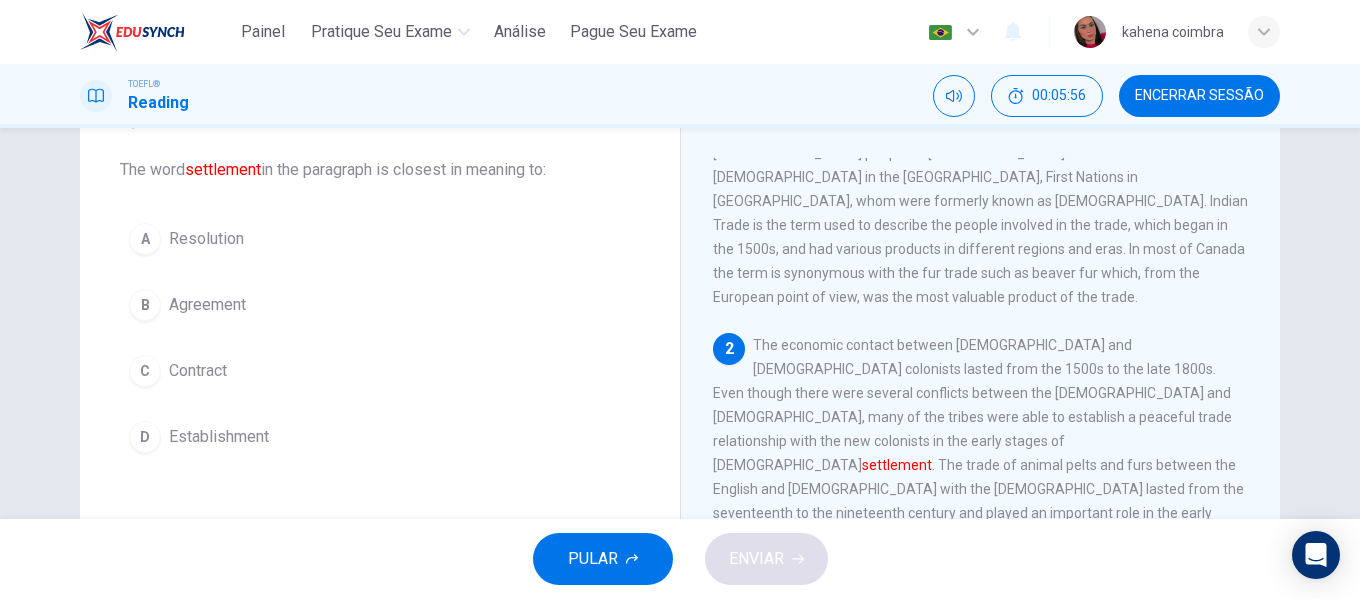 drag, startPoint x: 895, startPoint y: 369, endPoint x: 937, endPoint y: 377, distance: 42.755116 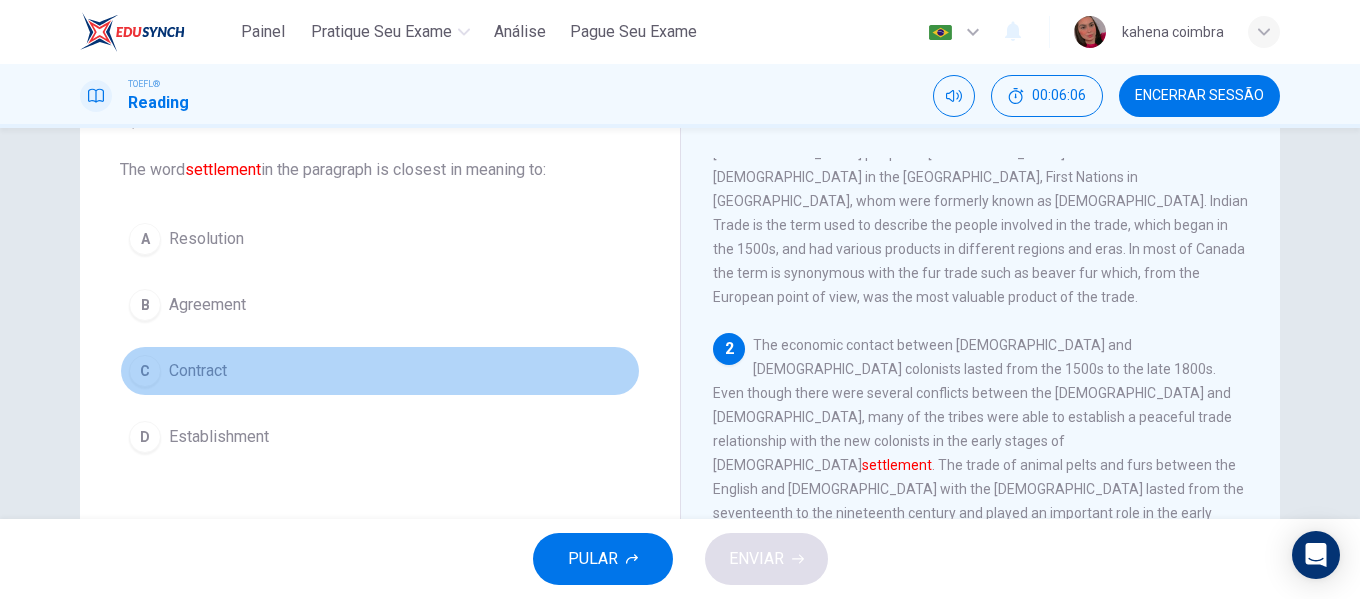 click on "C" at bounding box center (145, 371) 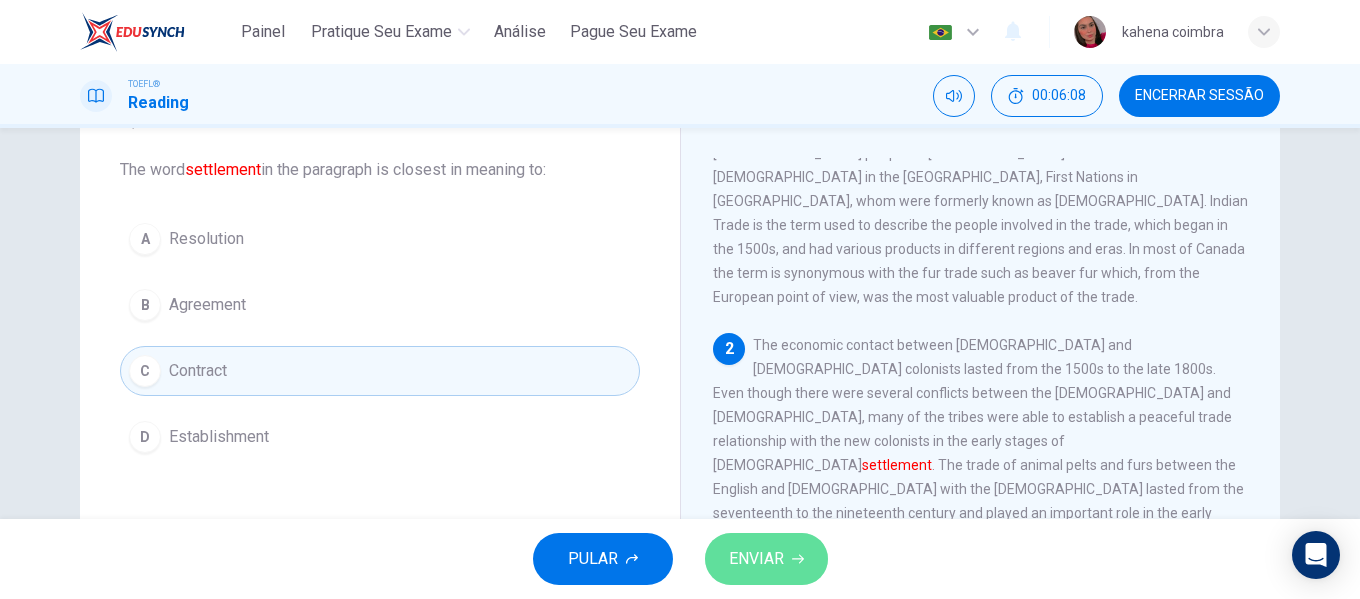 click on "ENVIAR" at bounding box center (756, 559) 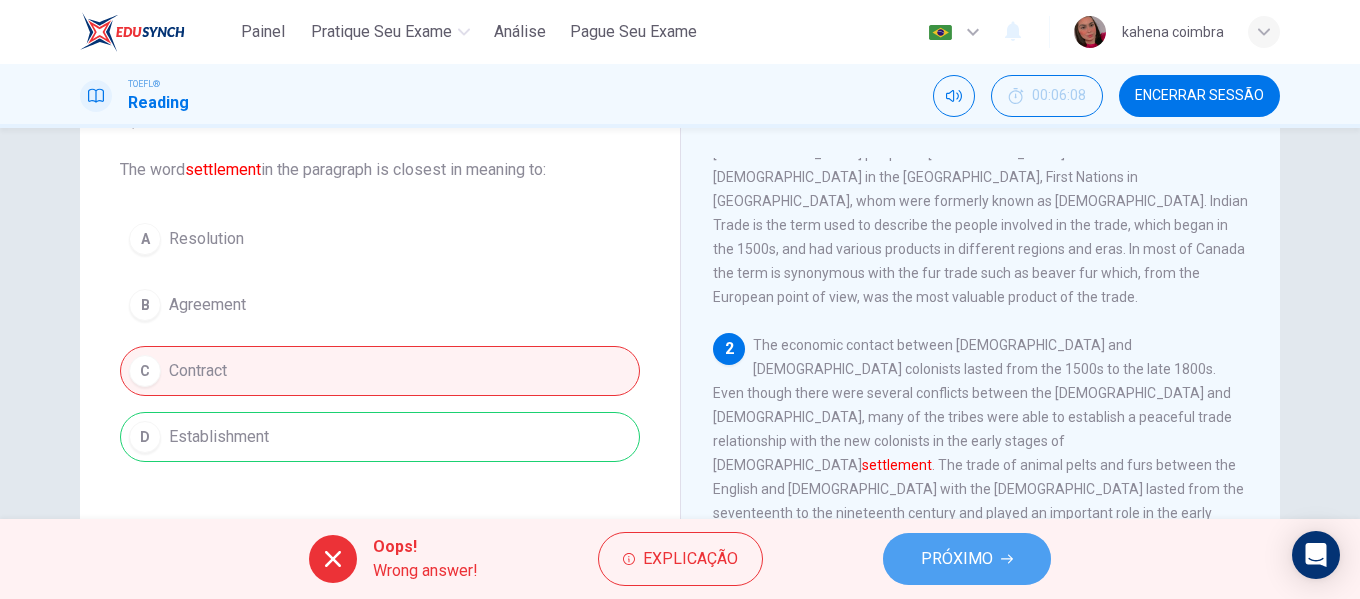 click on "PRÓXIMO" at bounding box center [967, 559] 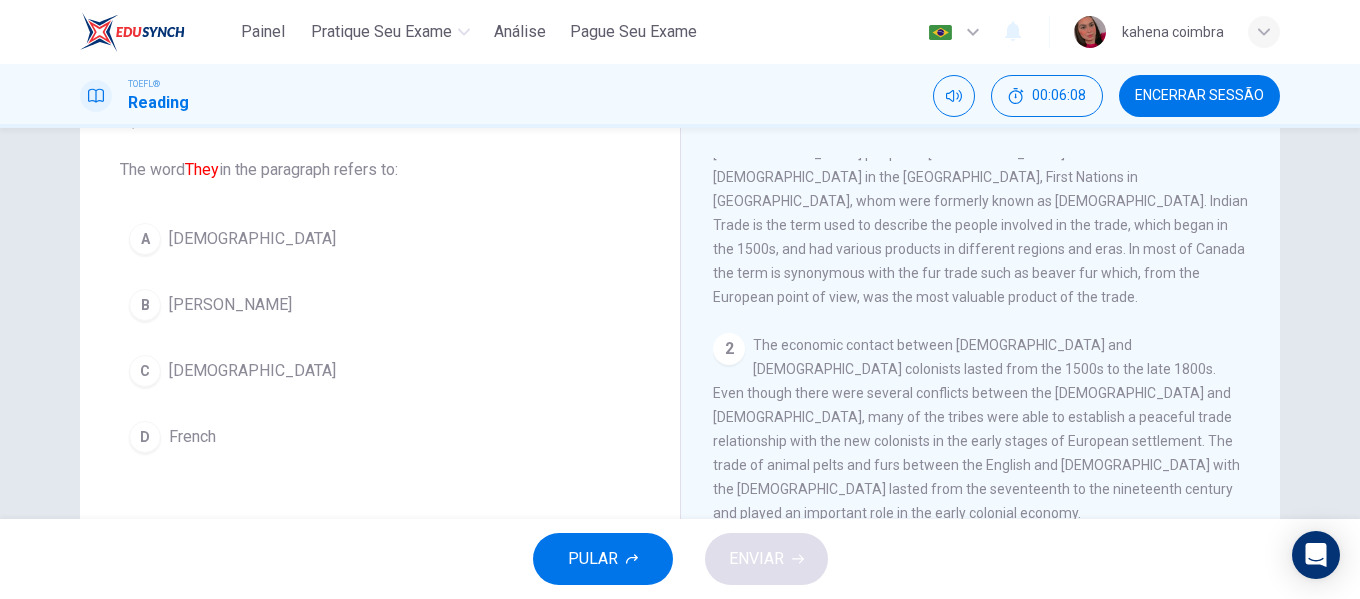 scroll, scrollTop: 273, scrollLeft: 0, axis: vertical 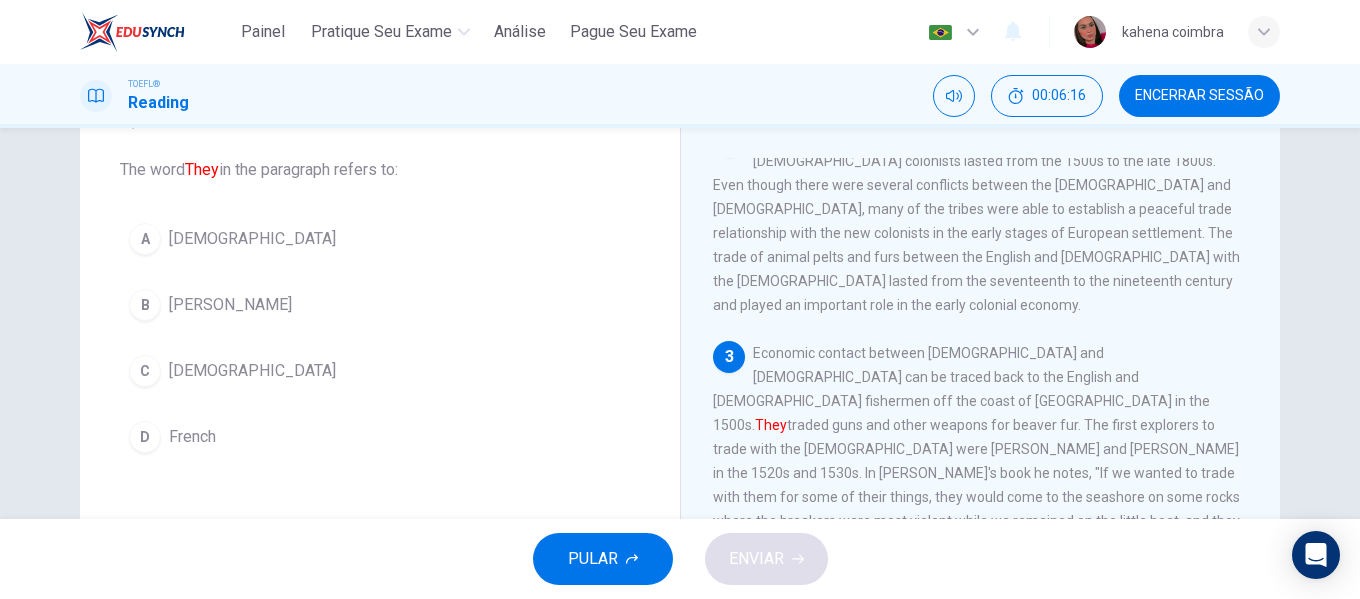 drag, startPoint x: 912, startPoint y: 321, endPoint x: 1112, endPoint y: 321, distance: 200 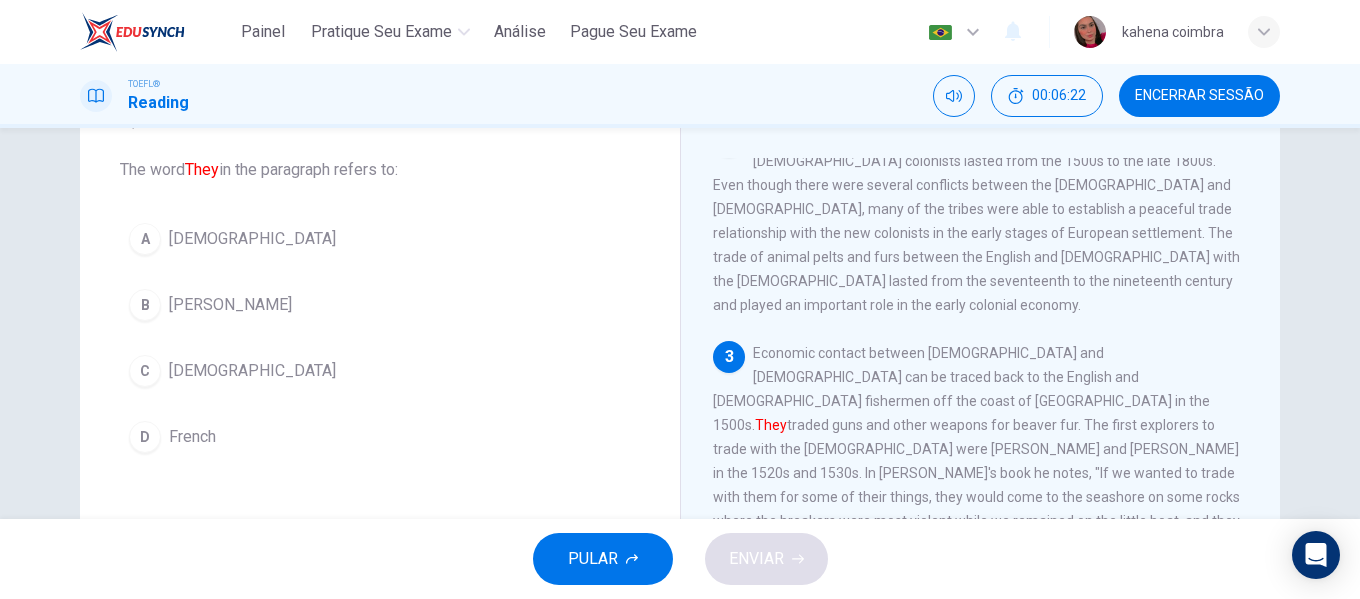 drag, startPoint x: 827, startPoint y: 317, endPoint x: 883, endPoint y: 315, distance: 56.0357 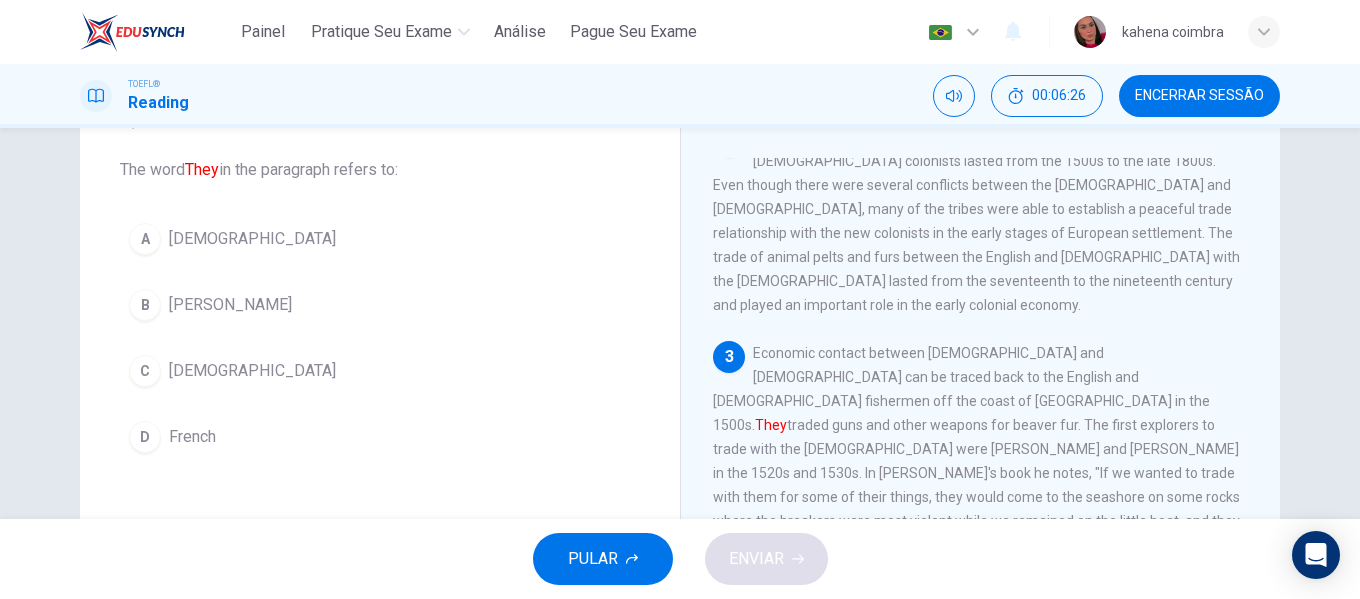 click on "Economic contact between [DEMOGRAPHIC_DATA] and [DEMOGRAPHIC_DATA] can be traced back to the English and [DEMOGRAPHIC_DATA] fishermen off the coast of [GEOGRAPHIC_DATA] in the 1500s.  They  traded guns and other weapons for beaver fur. The first explorers to trade with the [DEMOGRAPHIC_DATA] were [PERSON_NAME] and [PERSON_NAME] in the 1520s and 1530s. In [PERSON_NAME]'s book he notes, "If we wanted to trade with them for some of their things, they would come to the seashore on some rocks where the breakers were most violent while we remained on the little boat, and they sent us what they wanted to give on a rope, continually shouting to us not to approach the land."" at bounding box center (976, 461) 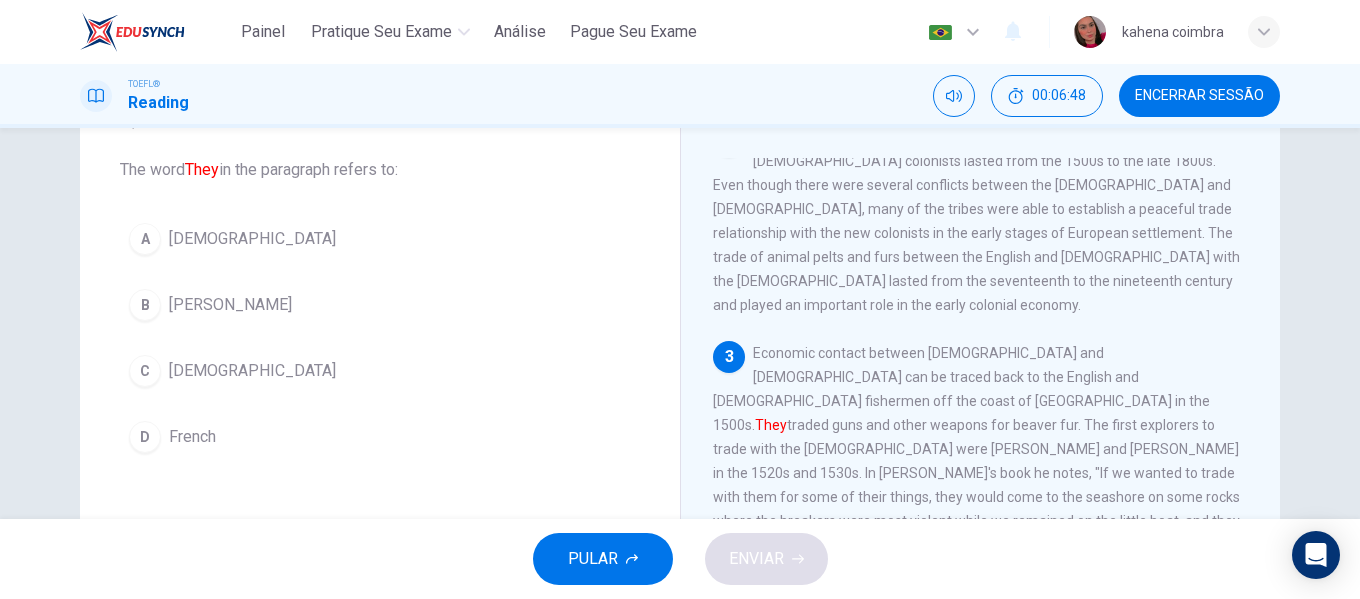drag, startPoint x: 841, startPoint y: 369, endPoint x: 290, endPoint y: 245, distance: 564.7805 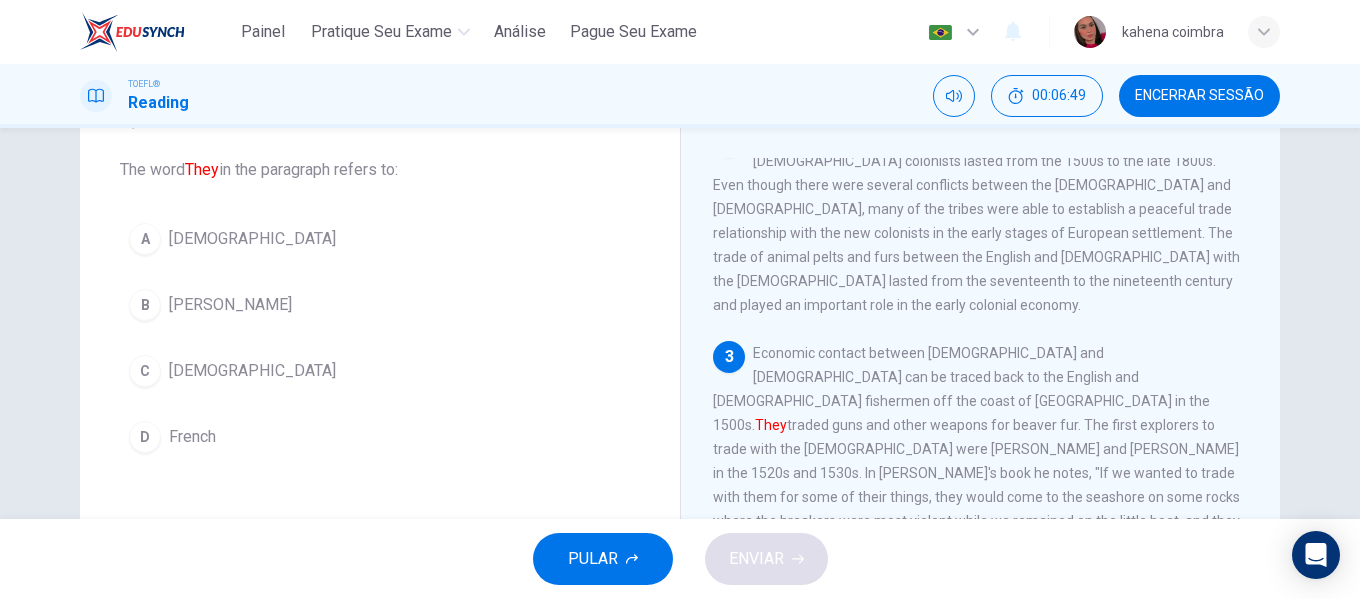 click on "A [DEMOGRAPHIC_DATA]" at bounding box center (380, 239) 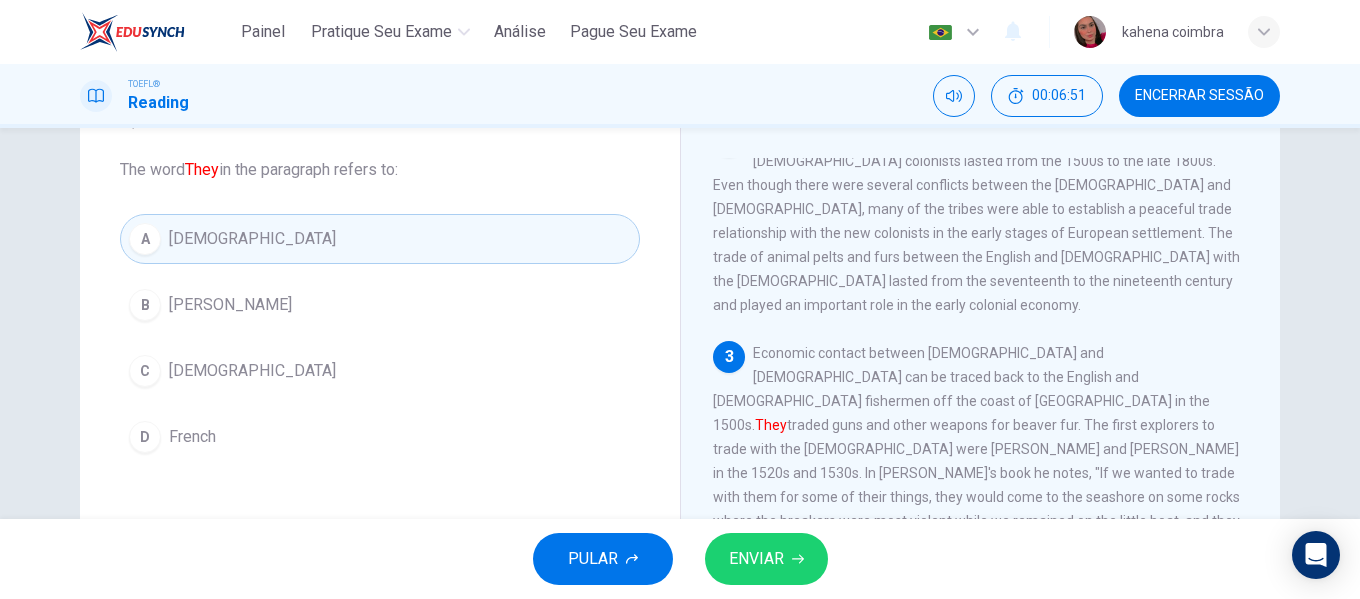 click on "ENVIAR" at bounding box center (756, 559) 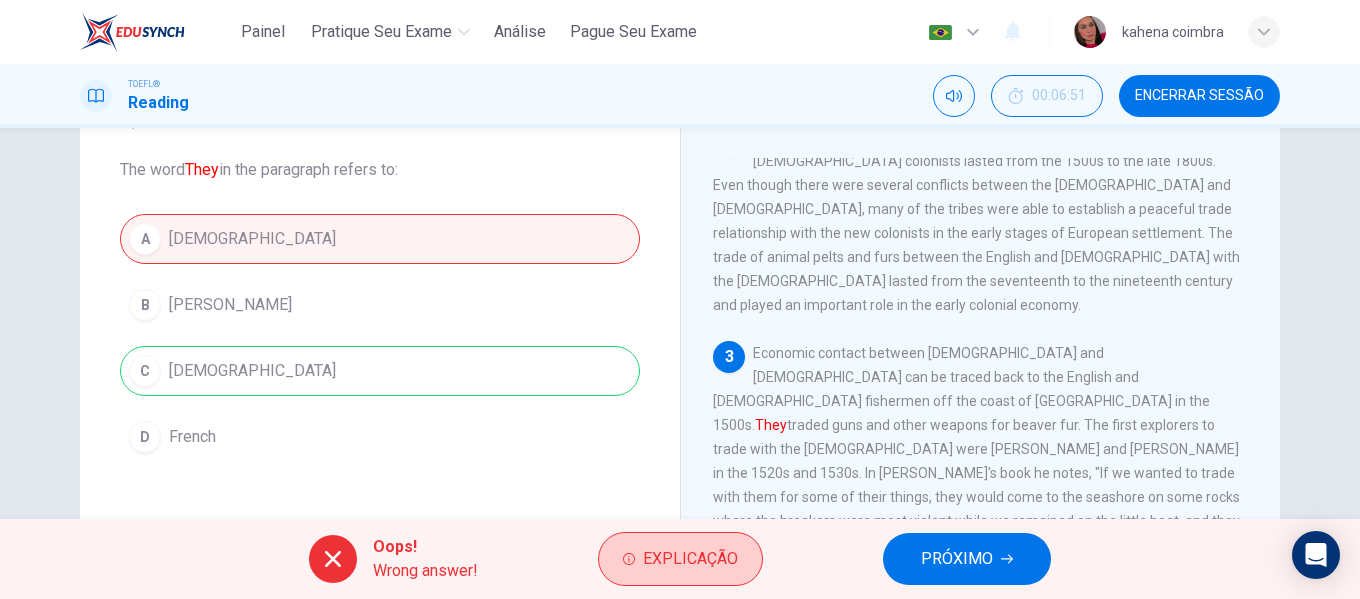 click on "Explicação" at bounding box center (690, 559) 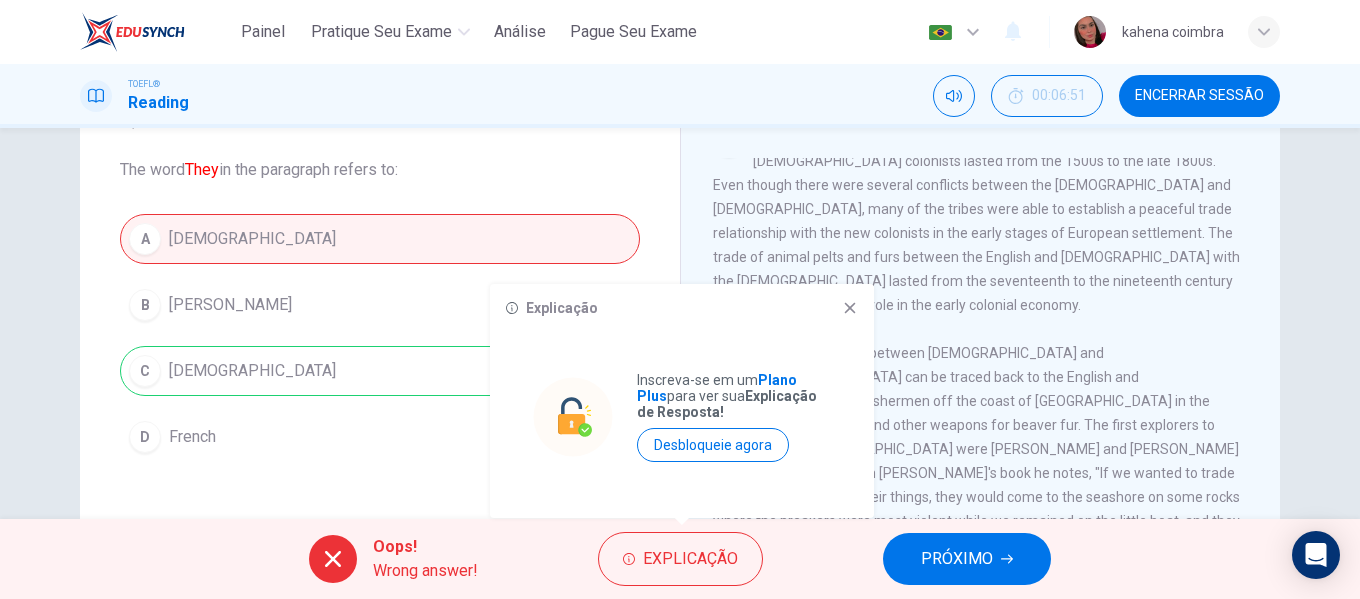click on "Explicação Inscreva-se em um  Plano Plus  para ver sua  Explicação de Resposta! Desbloqueie agora" at bounding box center [682, 401] 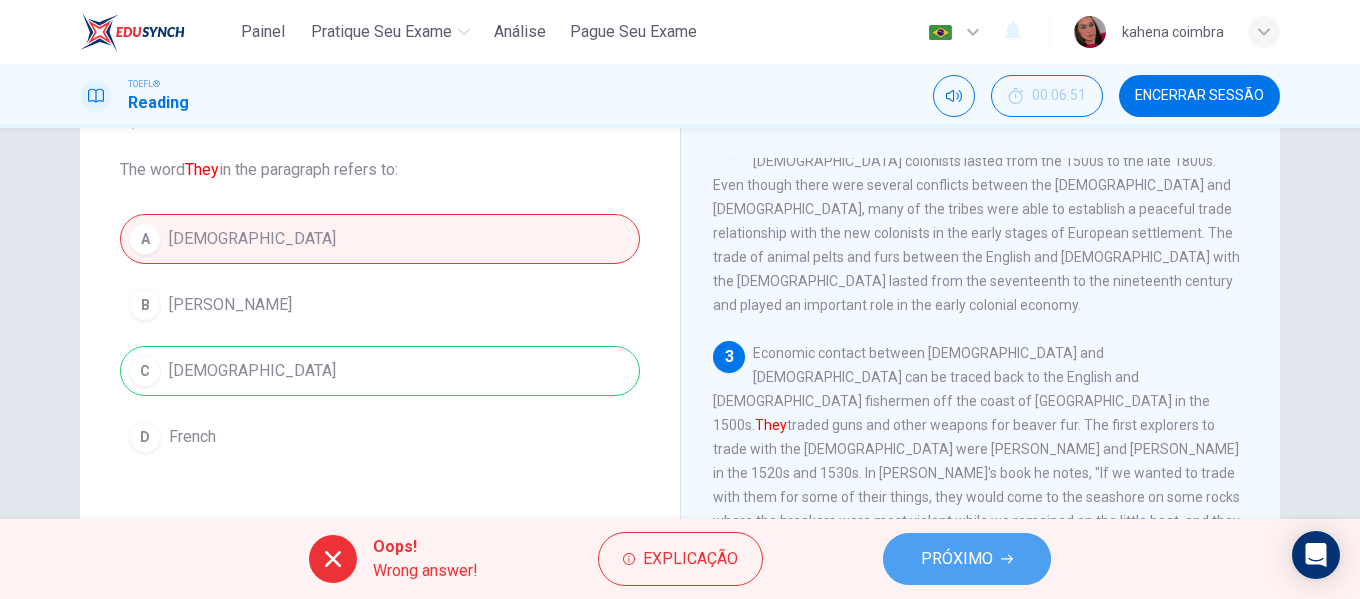 click on "PRÓXIMO" at bounding box center (957, 559) 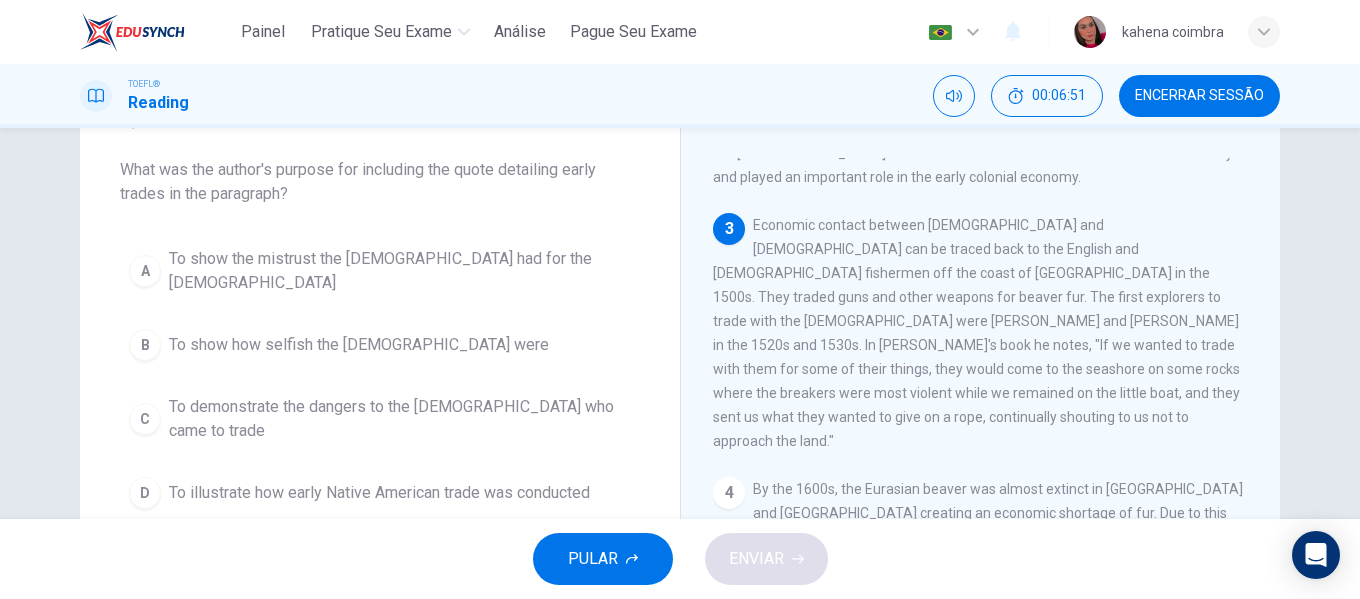 scroll, scrollTop: 423, scrollLeft: 0, axis: vertical 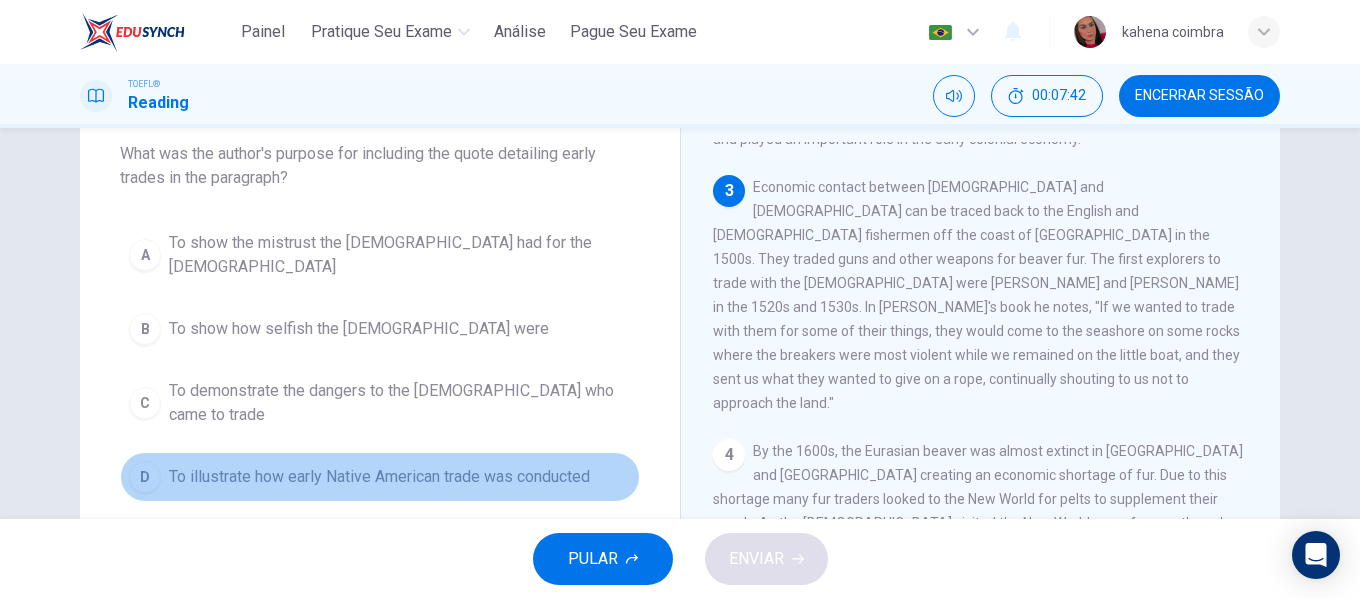 click on "D" at bounding box center (145, 477) 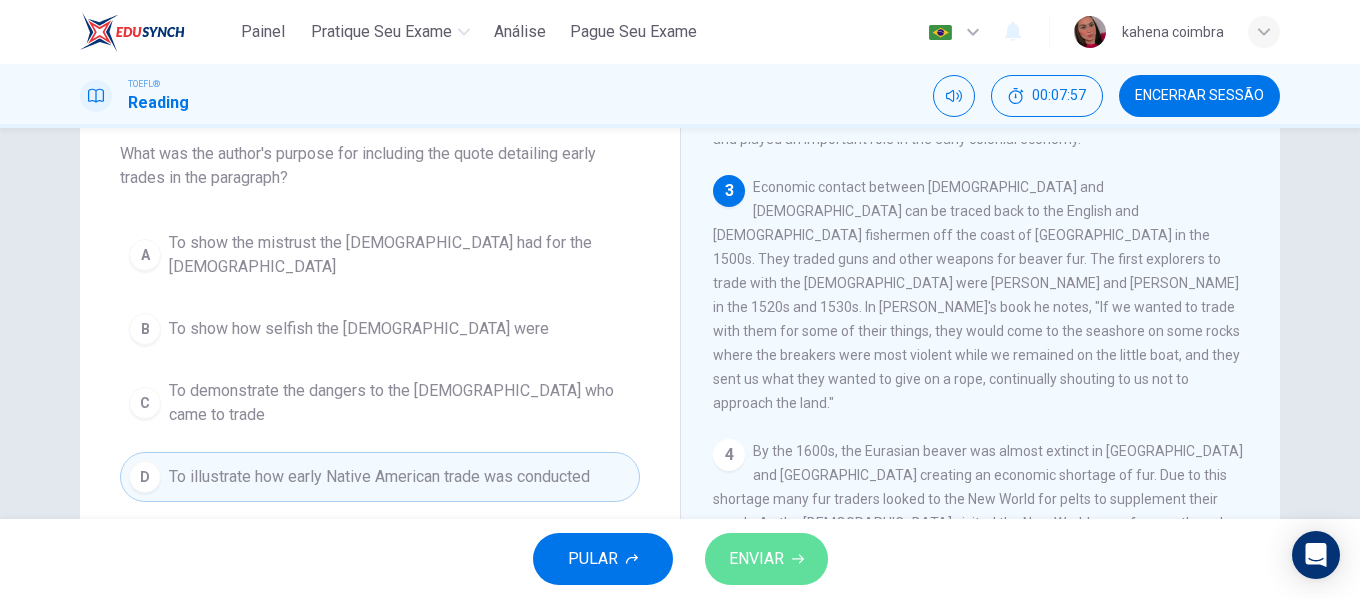 click on "ENVIAR" at bounding box center [756, 559] 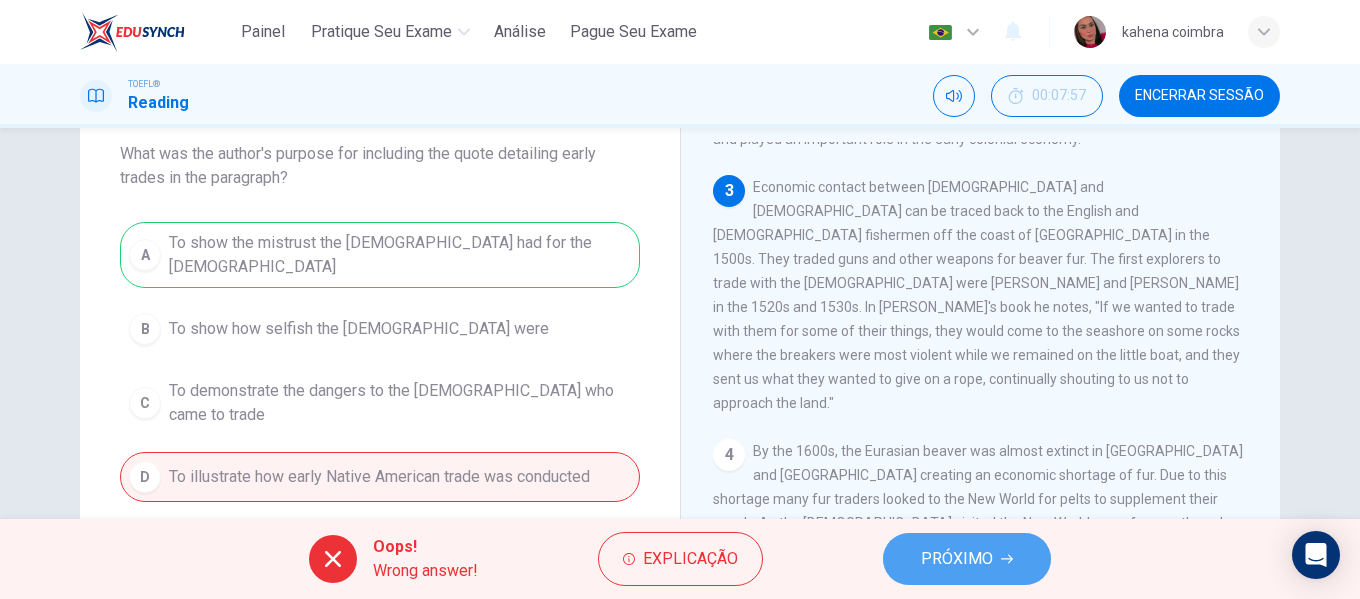 click on "PRÓXIMO" at bounding box center (967, 559) 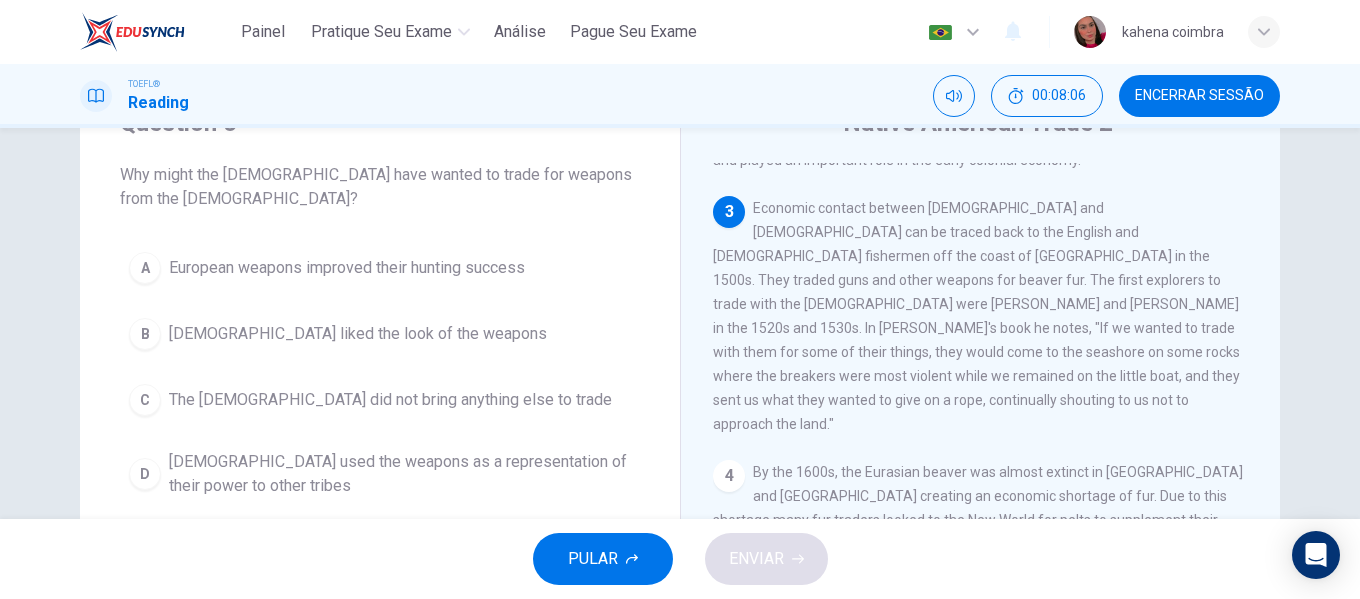 scroll, scrollTop: 92, scrollLeft: 0, axis: vertical 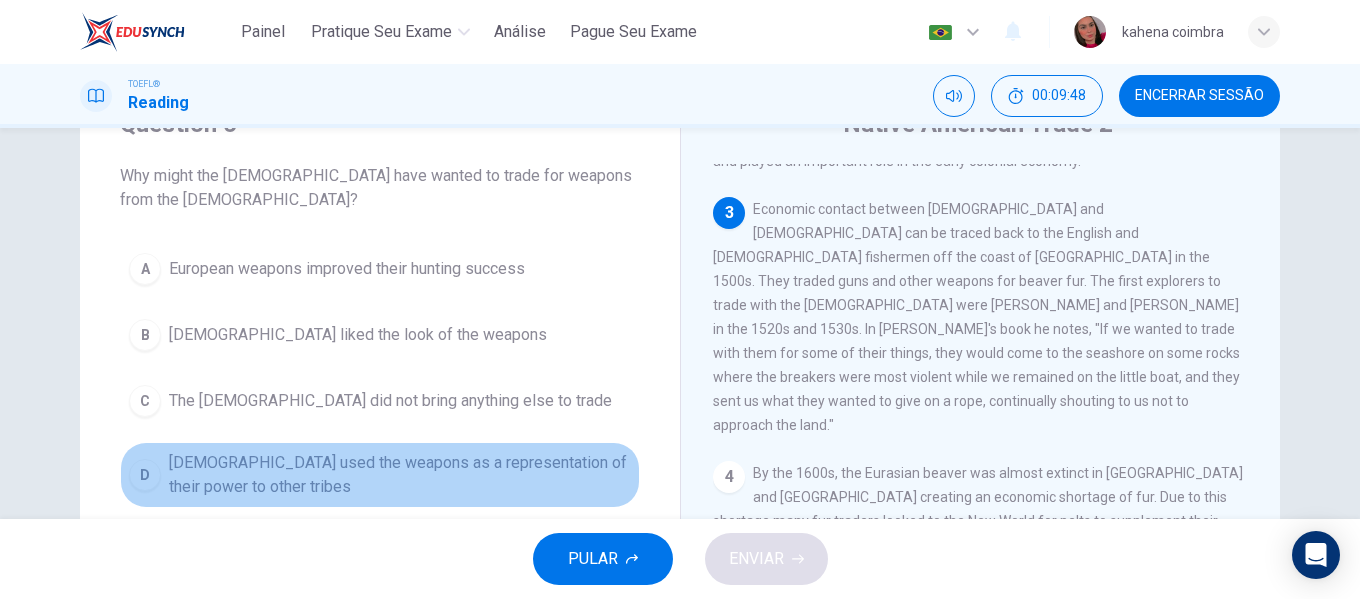 click on "[DEMOGRAPHIC_DATA] used the weapons as a representation of their power to other tribes" at bounding box center (400, 475) 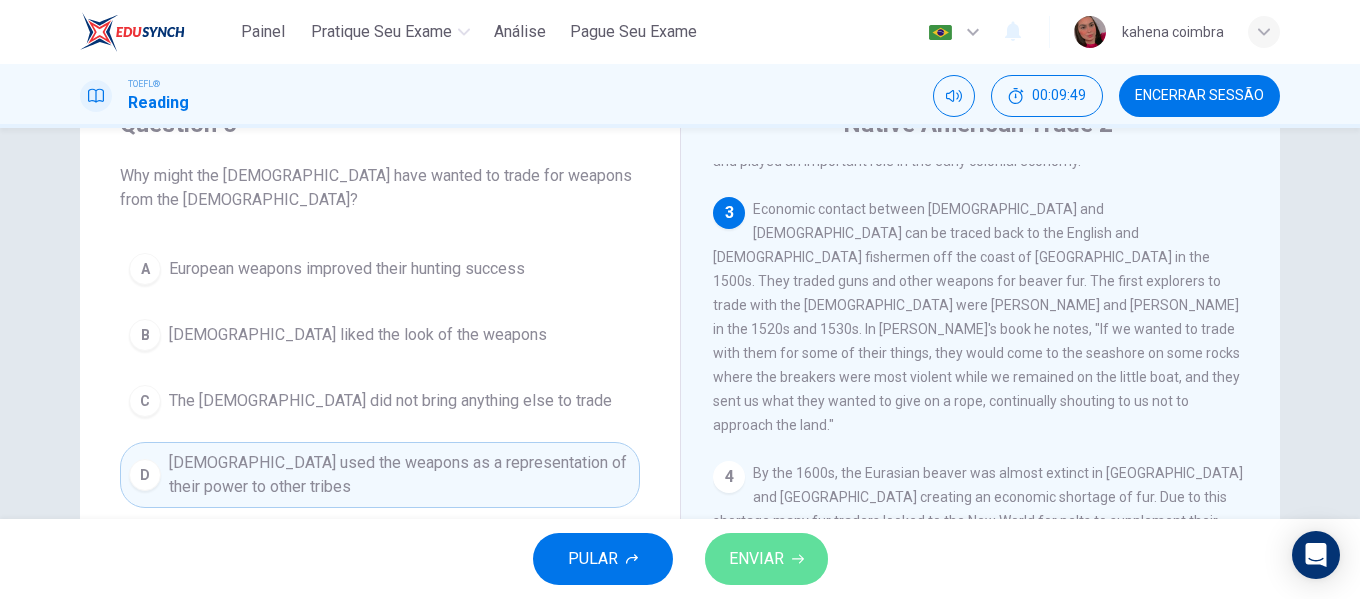 click on "ENVIAR" at bounding box center [756, 559] 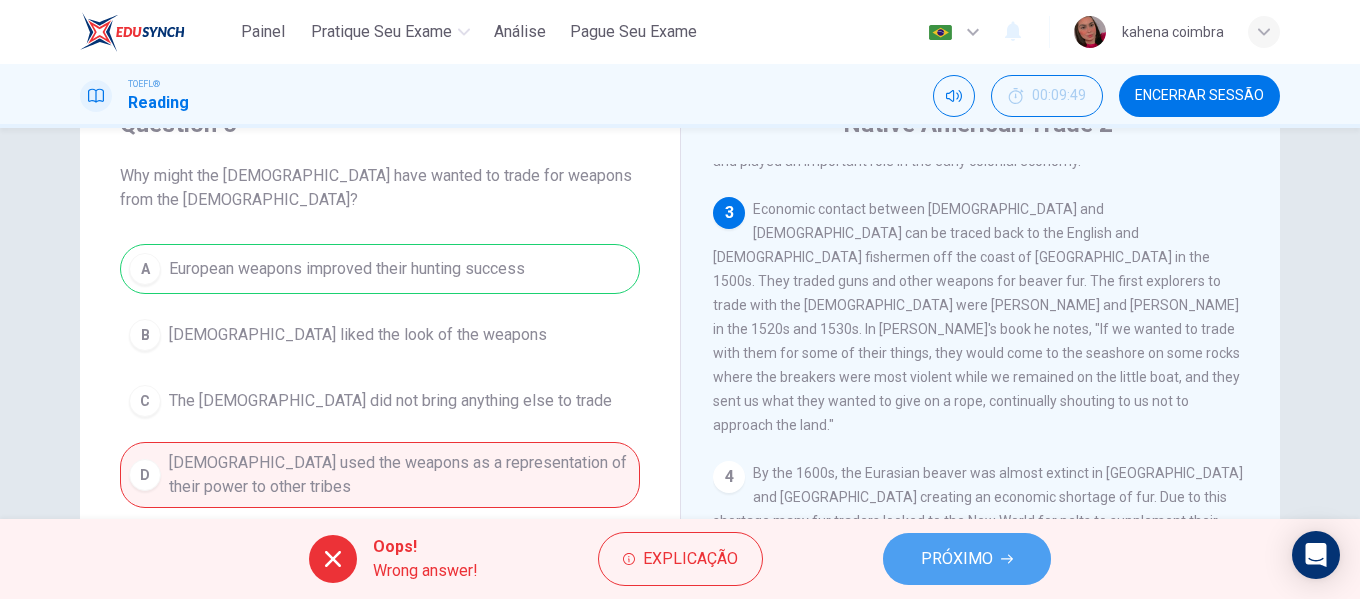 click on "PRÓXIMO" at bounding box center [967, 559] 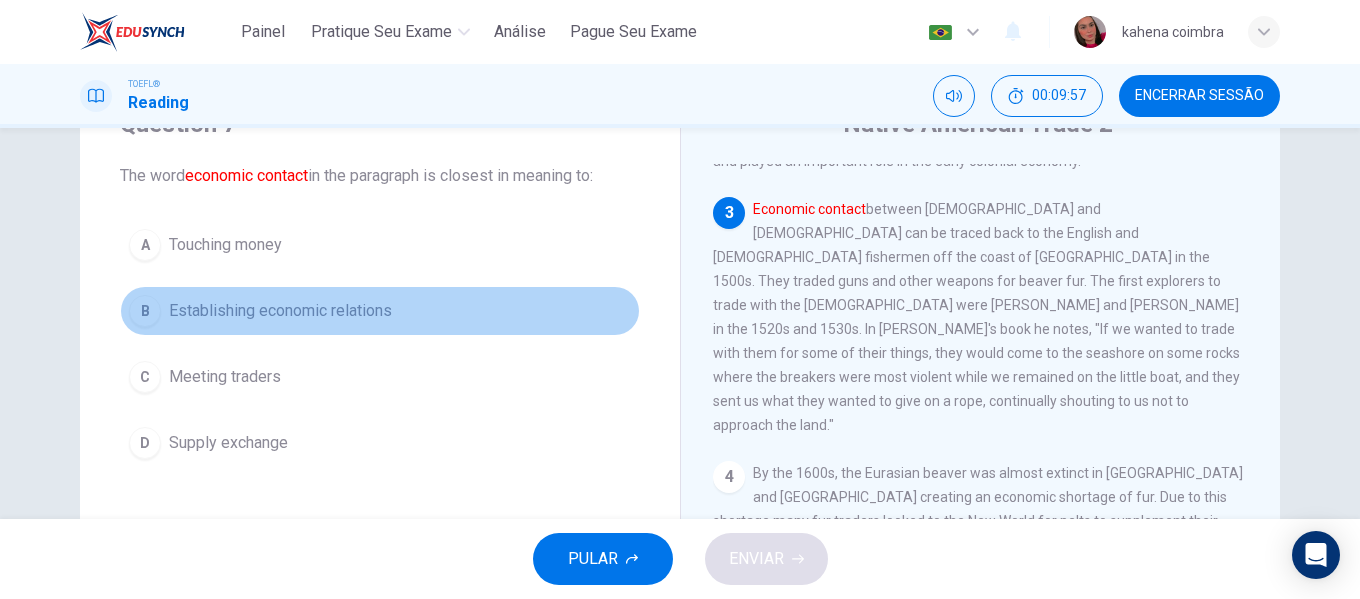 click on "Establishing economic relations" at bounding box center (280, 311) 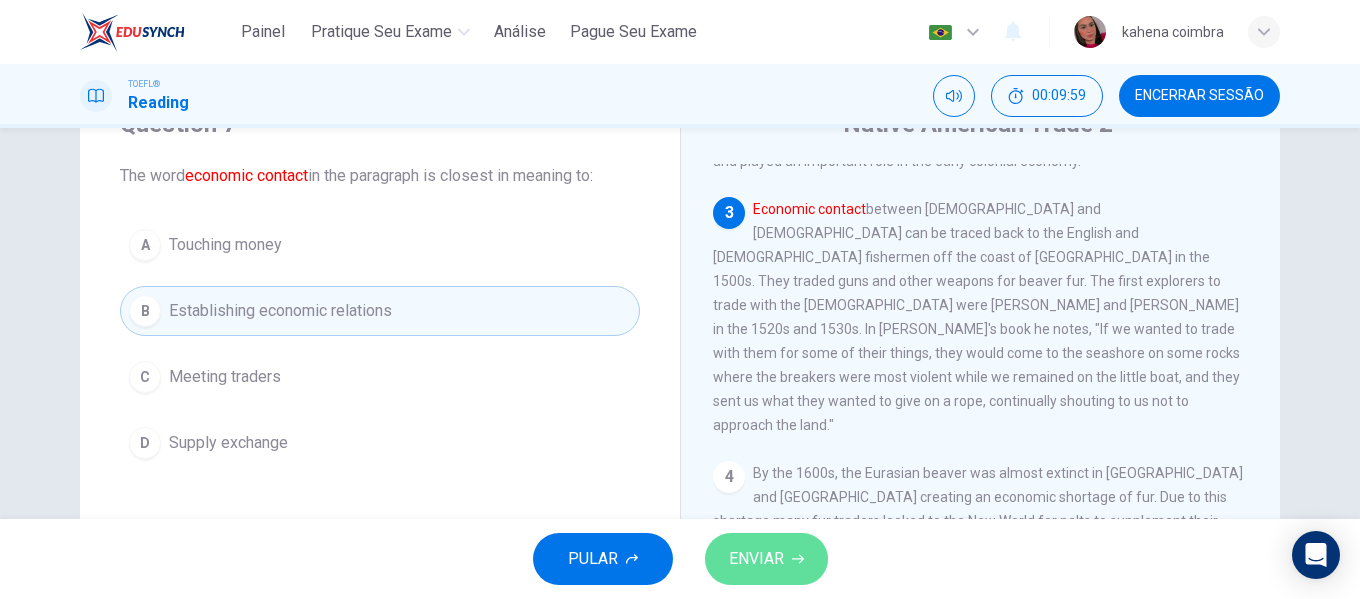 click on "ENVIAR" at bounding box center [756, 559] 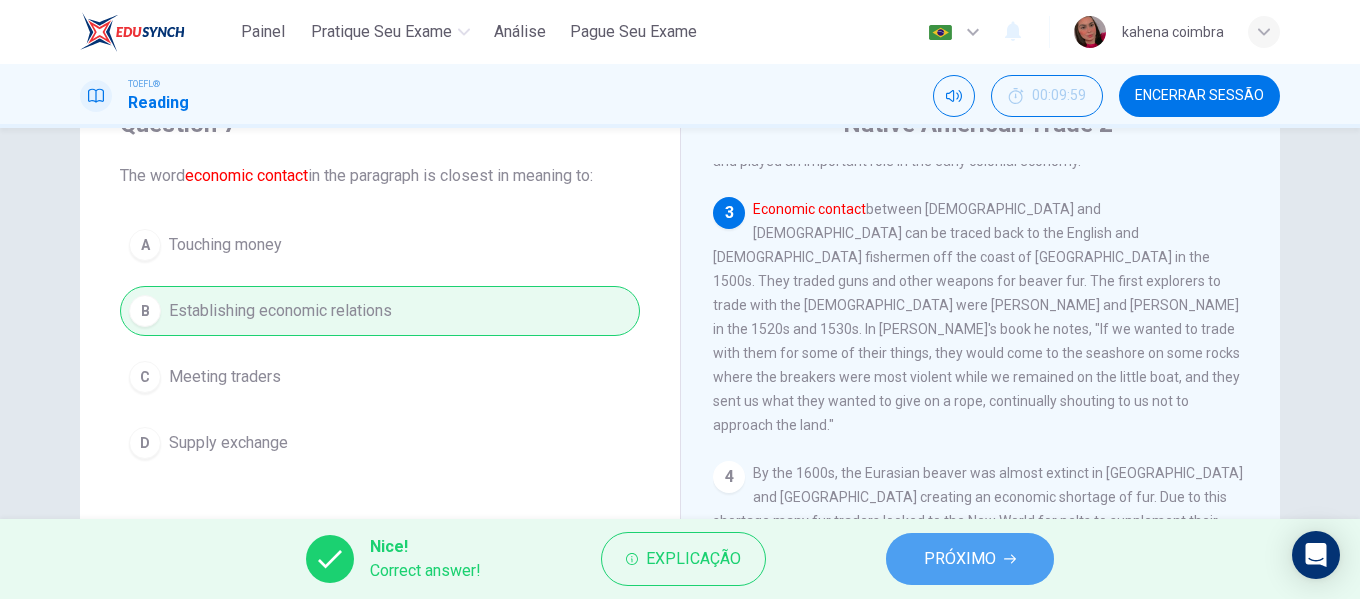 click on "PRÓXIMO" at bounding box center (960, 559) 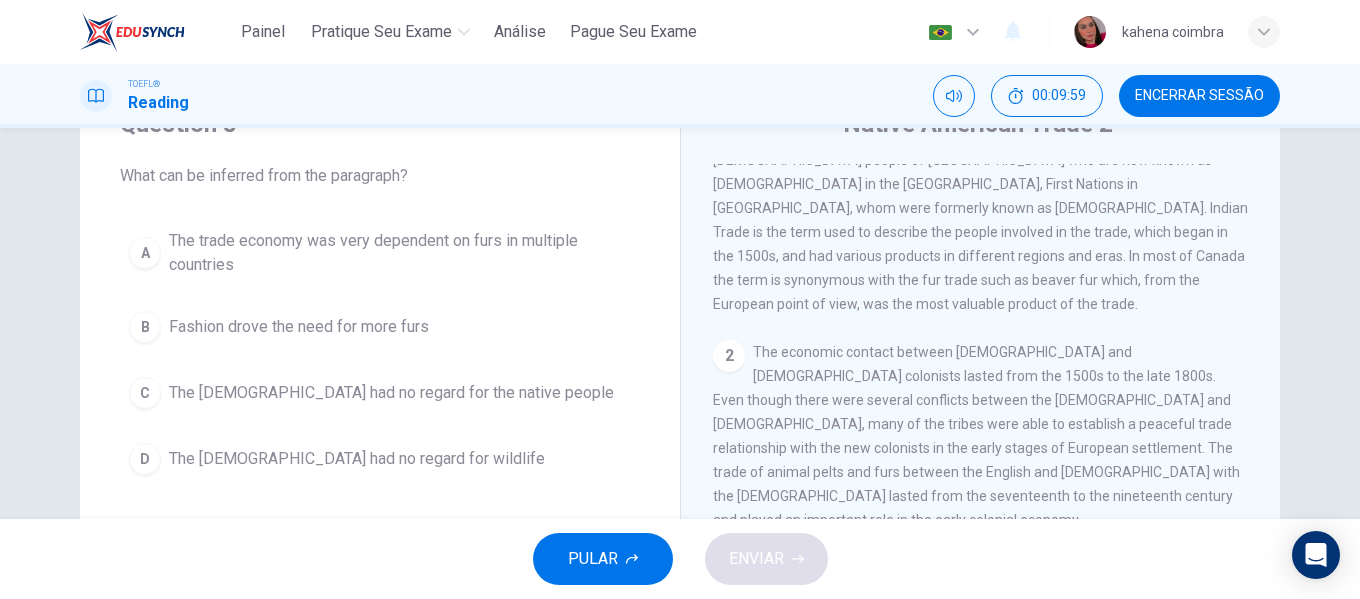 scroll, scrollTop: 0, scrollLeft: 0, axis: both 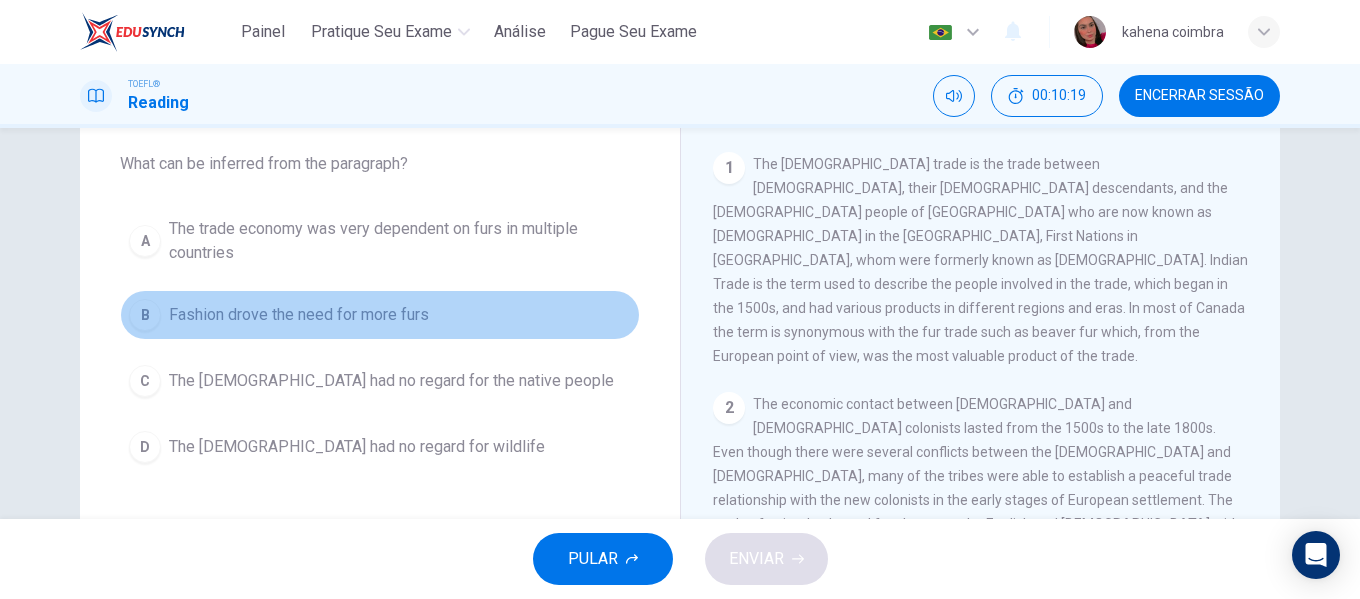 click on "B Fashion drove the need for more furs" at bounding box center [380, 315] 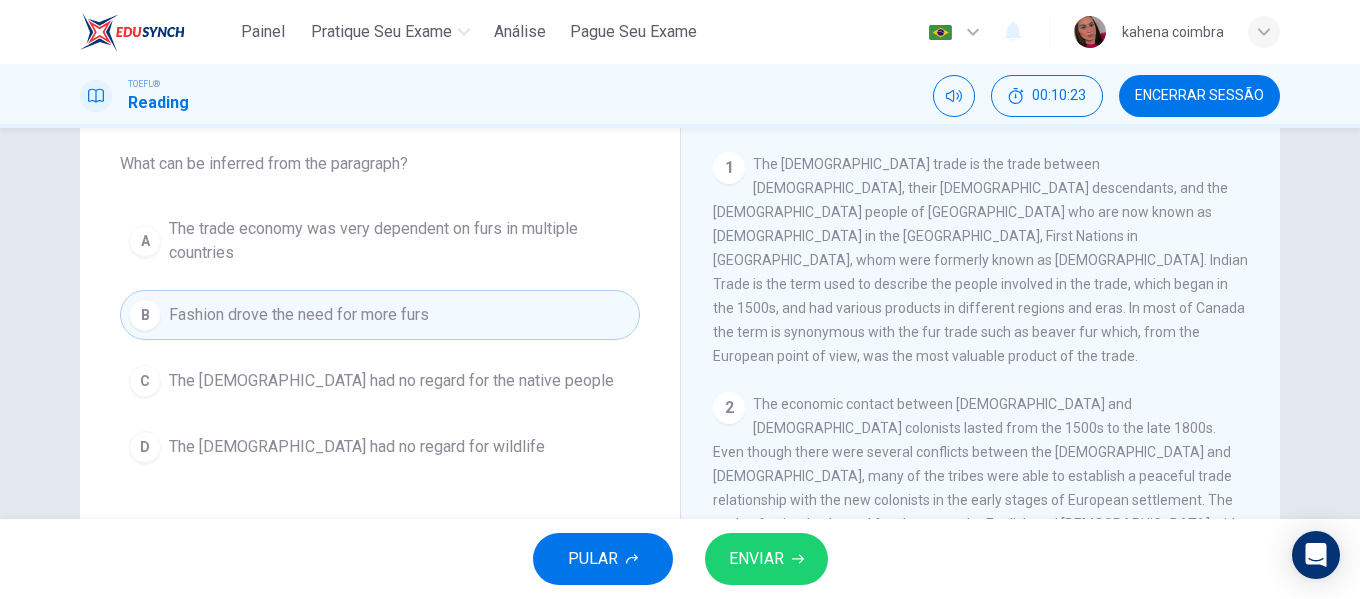 click on "ENVIAR" at bounding box center (766, 559) 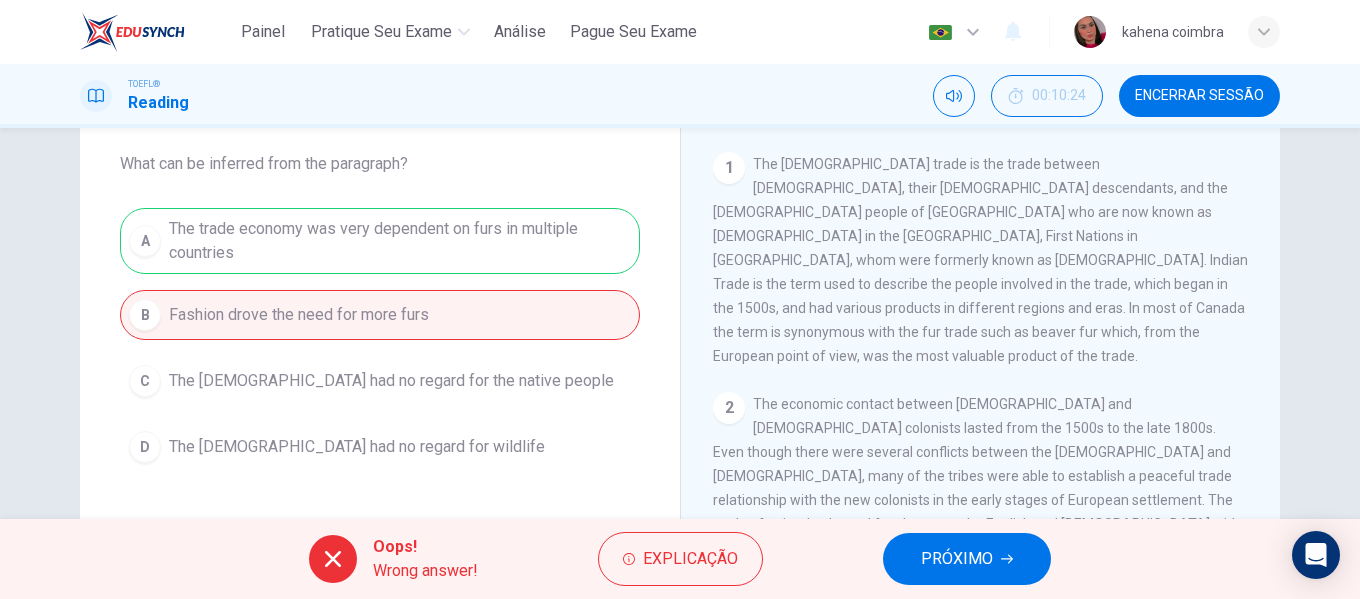 click on "A The trade economy was very dependent on furs in multiple countries B Fashion drove the need for more furs C The [DEMOGRAPHIC_DATA] had no regard for the native people D The [DEMOGRAPHIC_DATA] had no regard for wildlife" at bounding box center [380, 340] 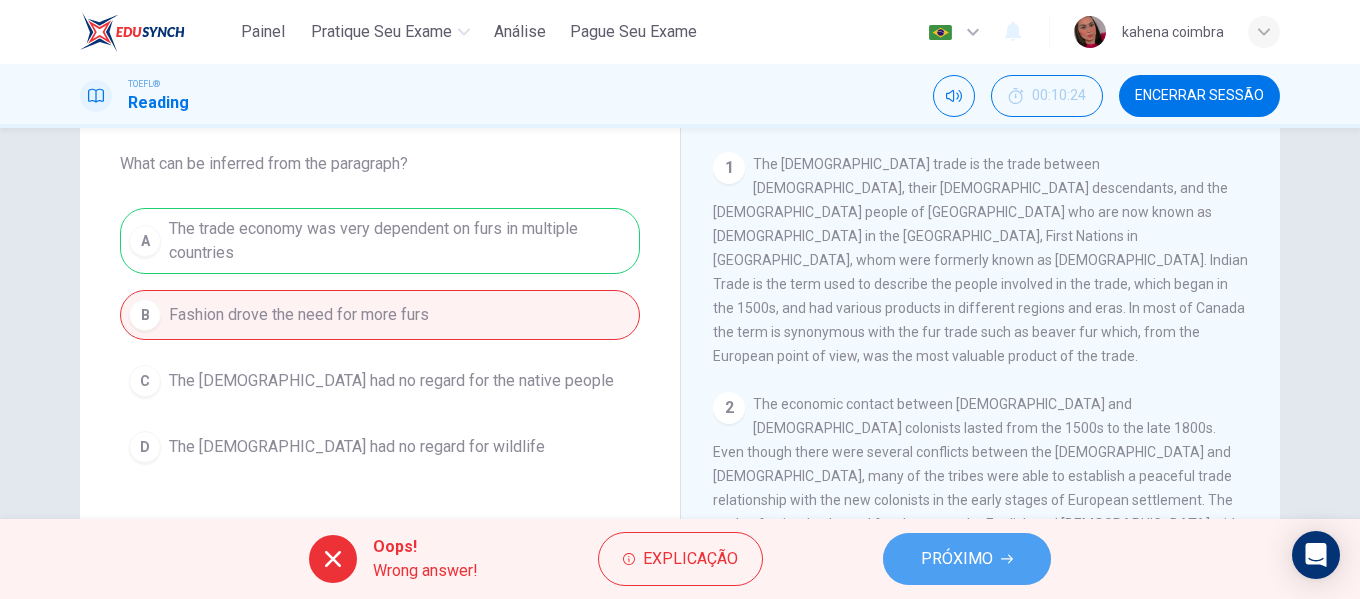 click on "PRÓXIMO" at bounding box center (957, 559) 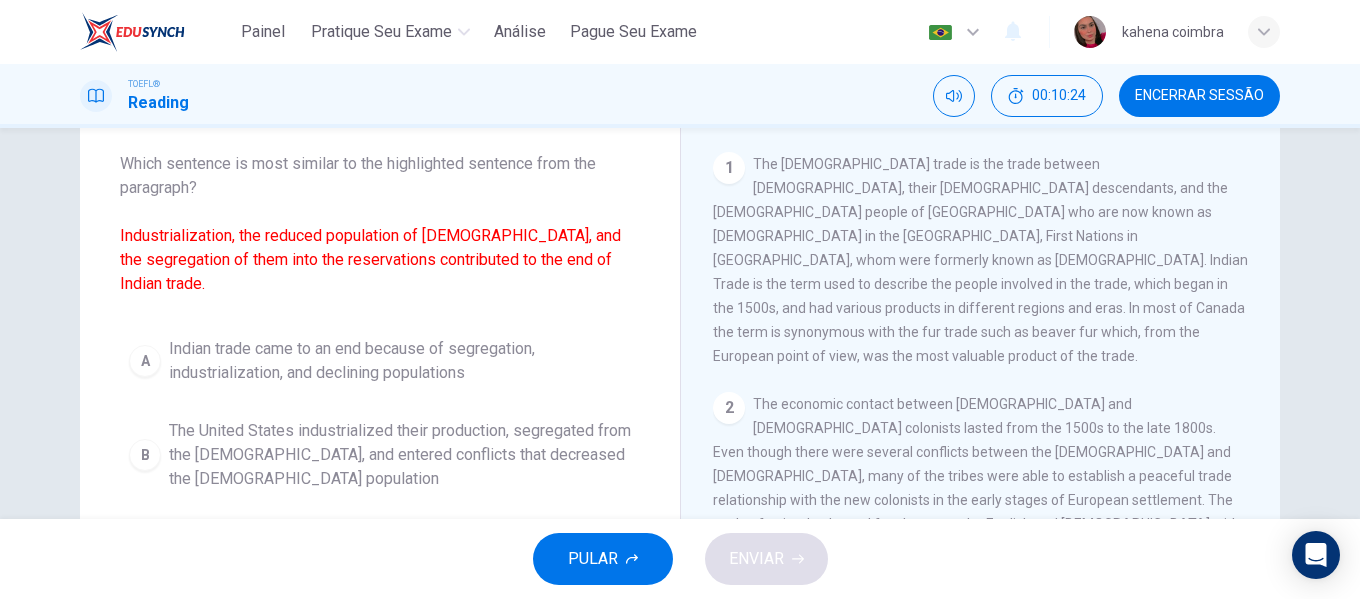 scroll, scrollTop: 769, scrollLeft: 0, axis: vertical 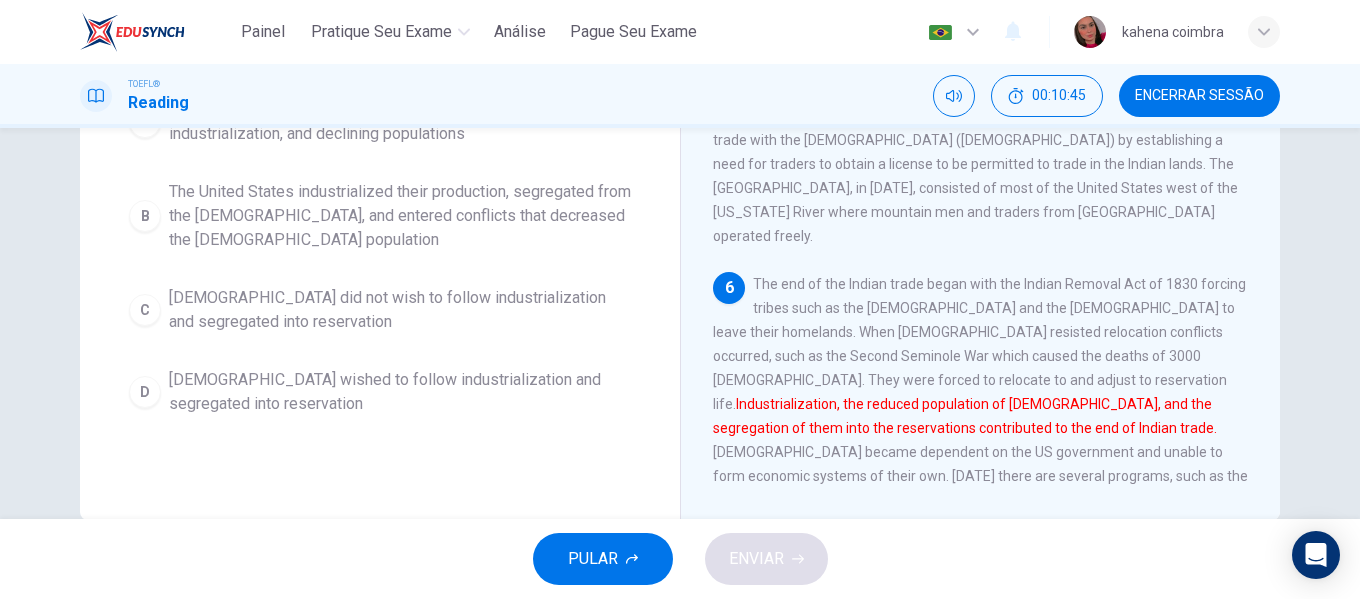 drag, startPoint x: 752, startPoint y: 196, endPoint x: 825, endPoint y: 194, distance: 73.02739 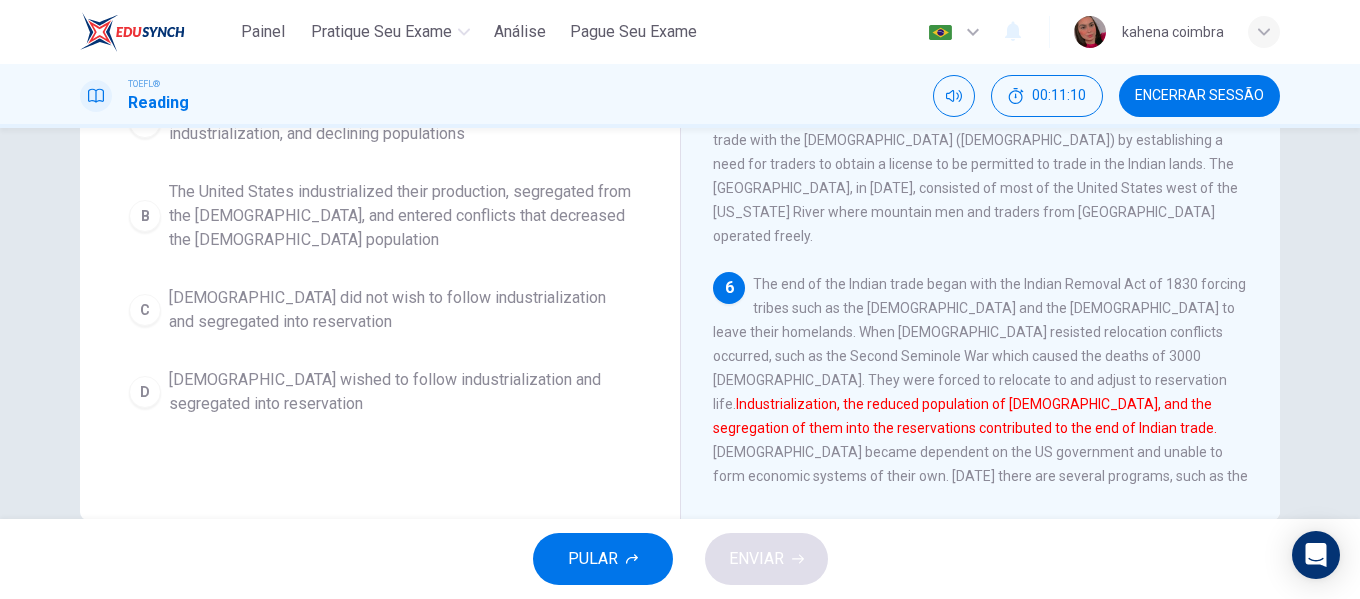 drag, startPoint x: 976, startPoint y: 301, endPoint x: 976, endPoint y: 326, distance: 25 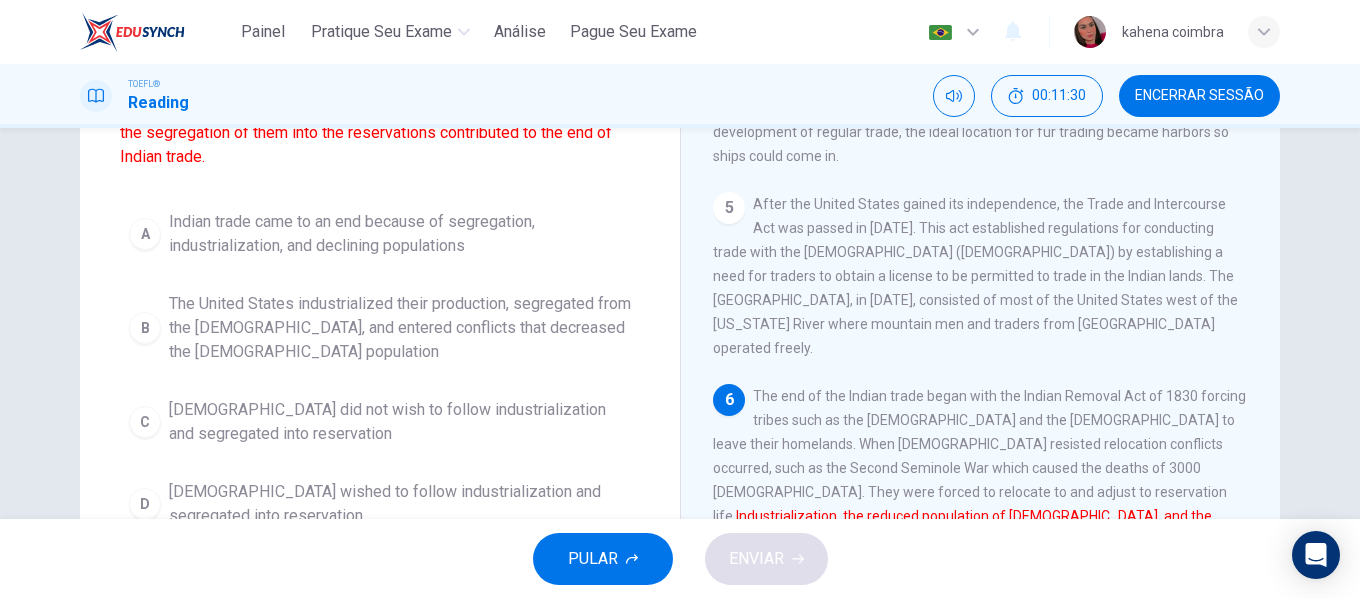 scroll, scrollTop: 232, scrollLeft: 0, axis: vertical 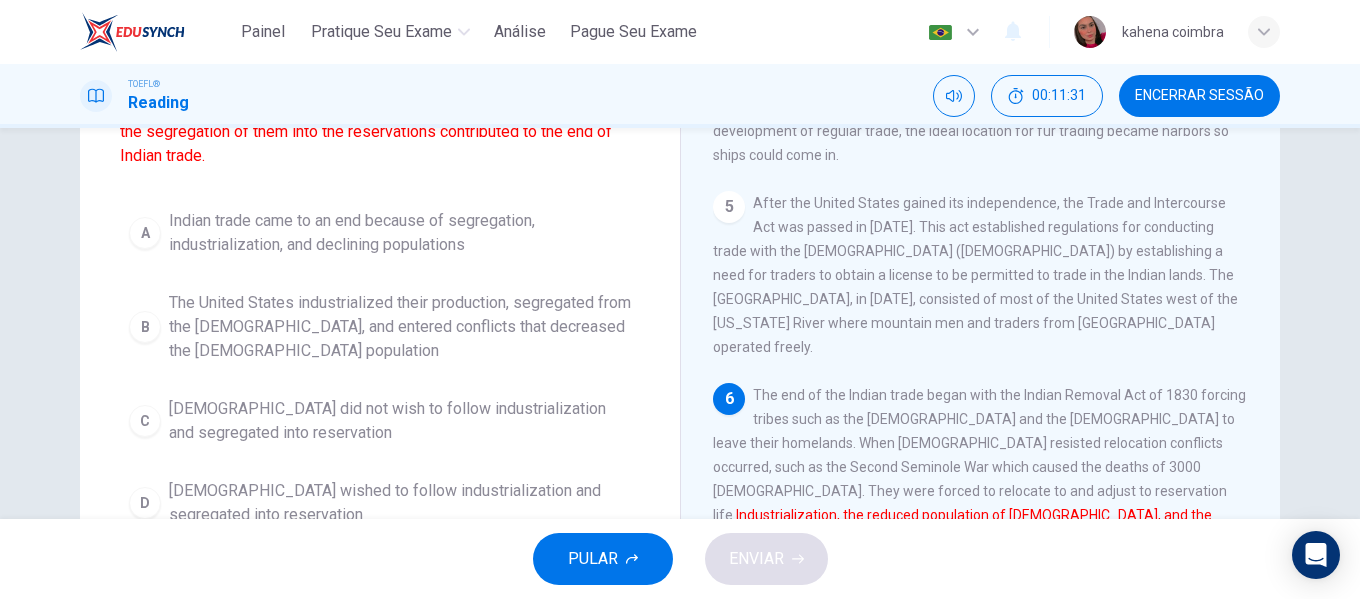 click on "Indian trade came to an end because of segregation, industrialization, and declining populations" at bounding box center [400, 233] 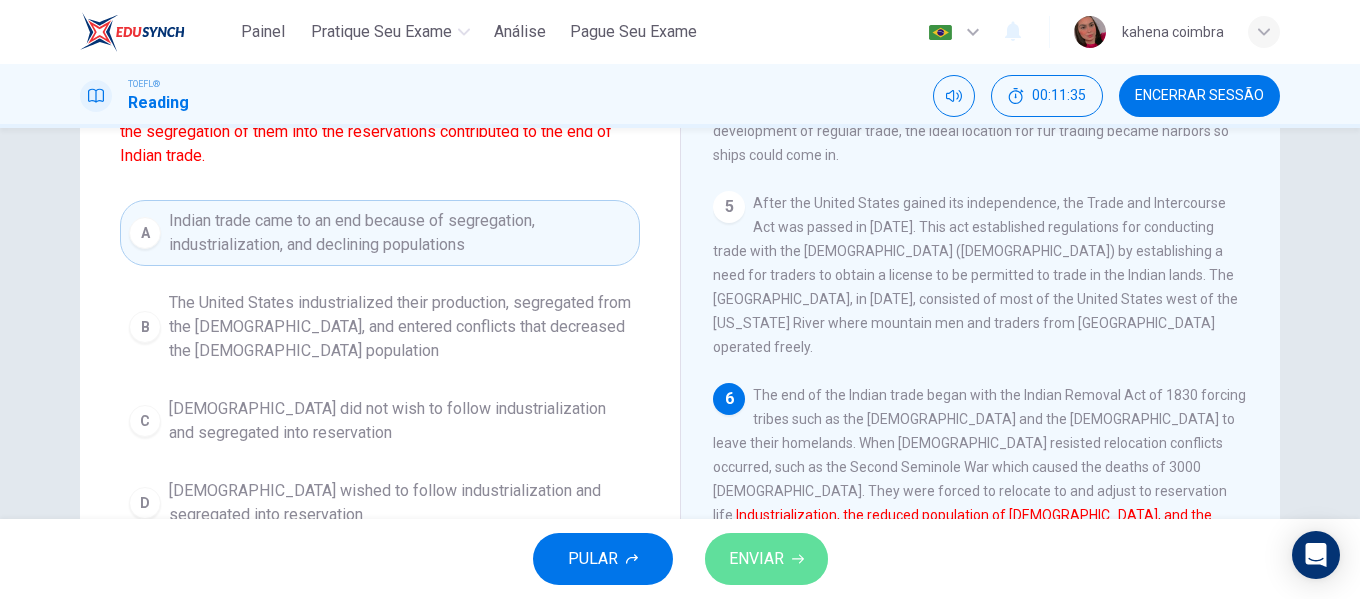 click on "ENVIAR" at bounding box center (756, 559) 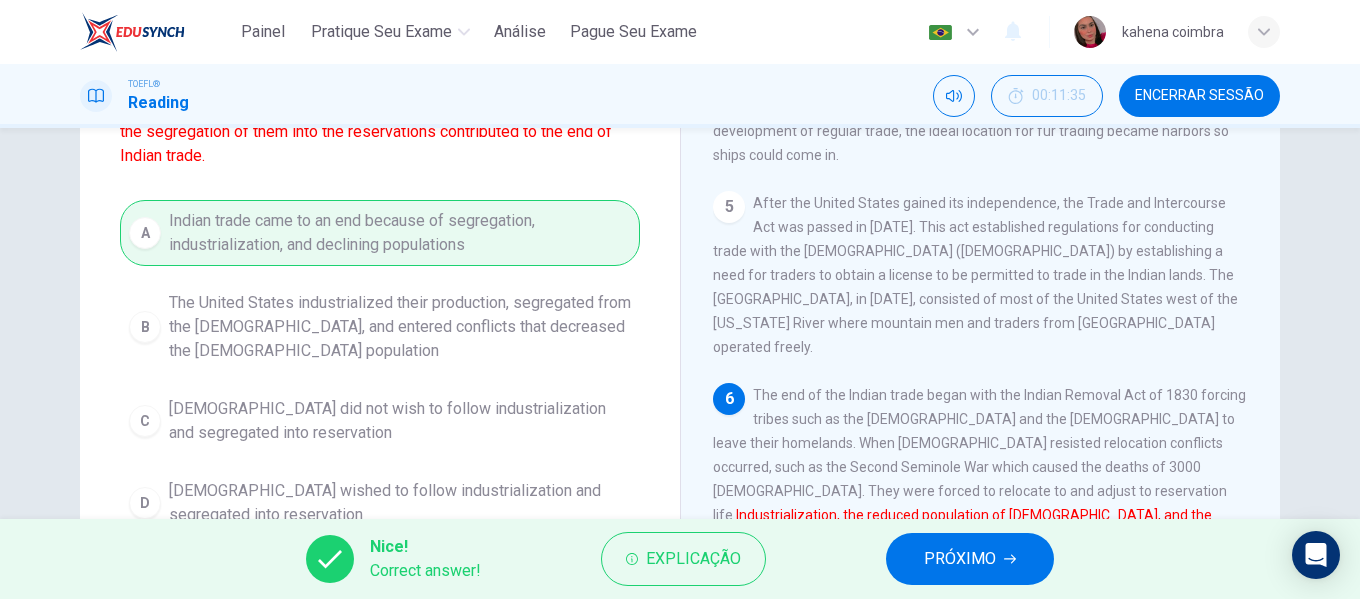 click on "PRÓXIMO" at bounding box center (960, 559) 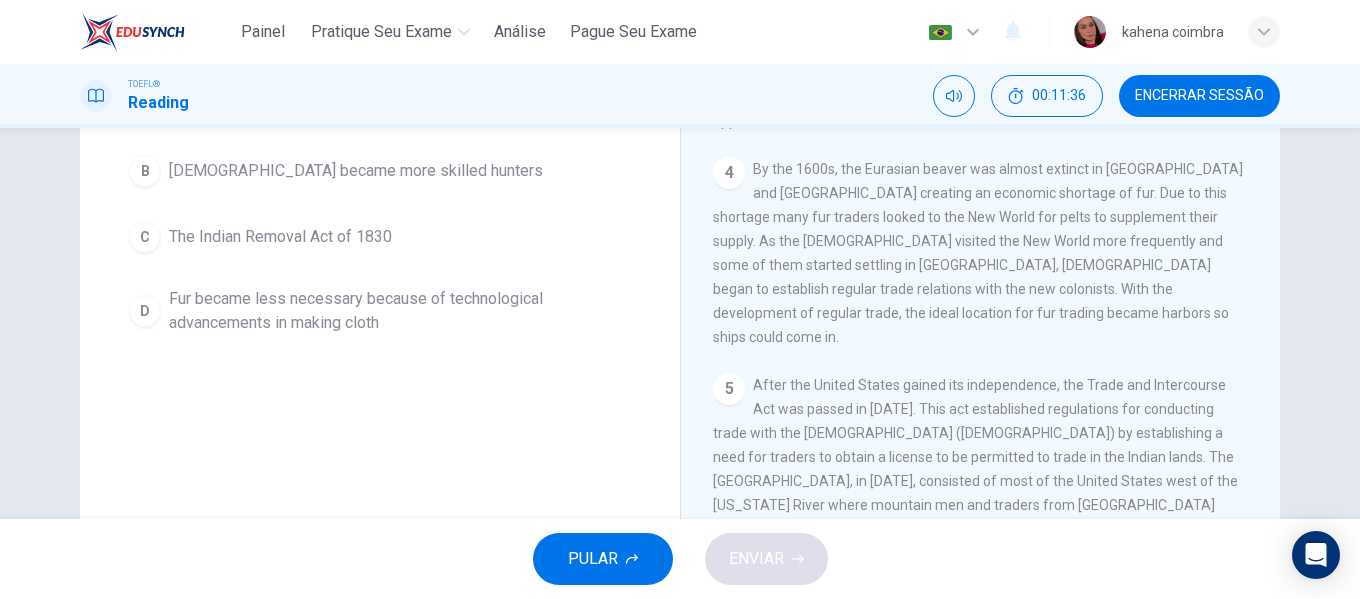 scroll, scrollTop: 588, scrollLeft: 0, axis: vertical 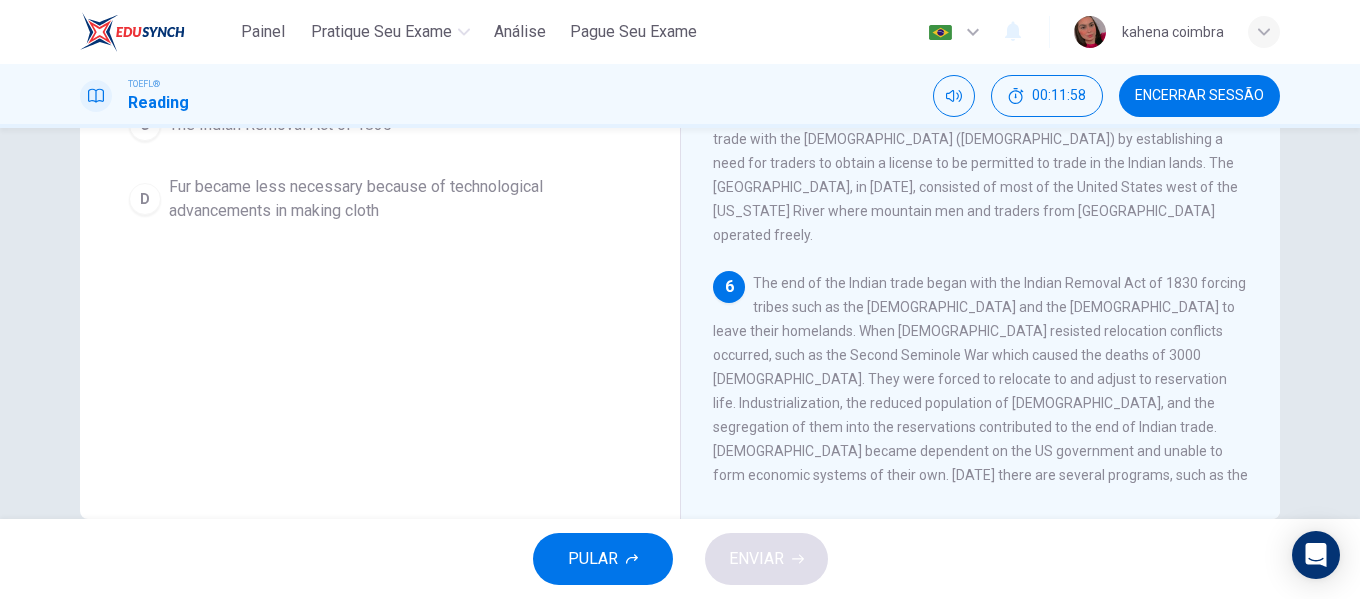 drag, startPoint x: 770, startPoint y: 199, endPoint x: 900, endPoint y: 195, distance: 130.06152 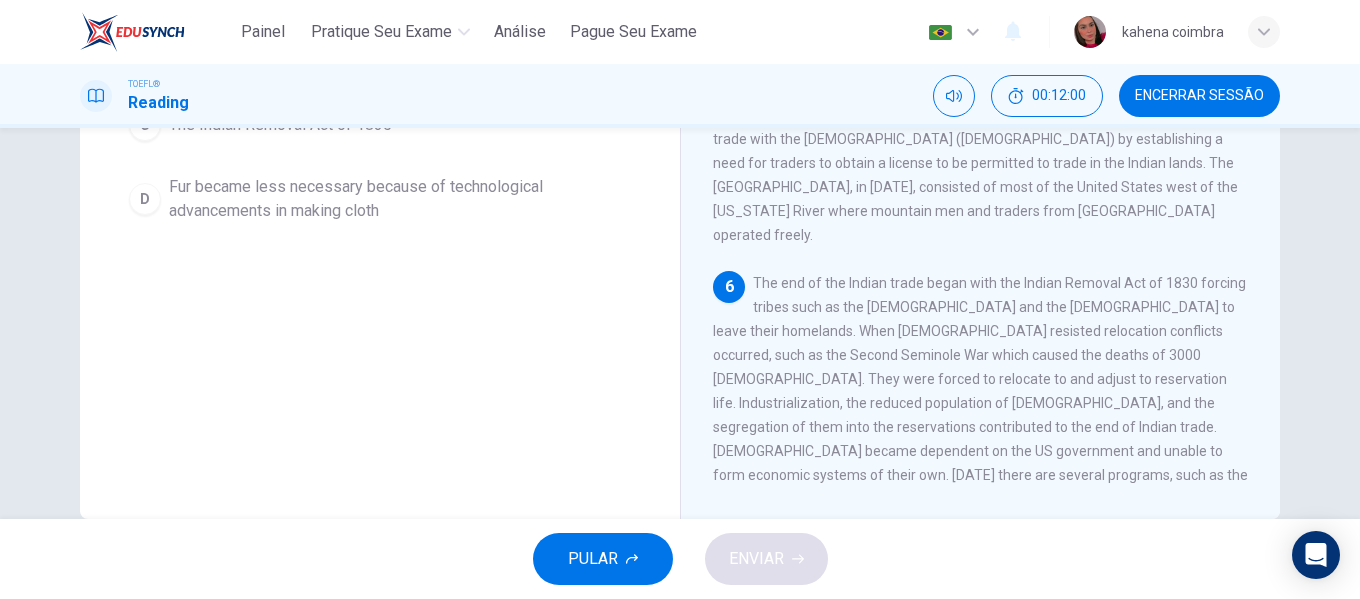 drag, startPoint x: 900, startPoint y: 195, endPoint x: 1012, endPoint y: 192, distance: 112.04017 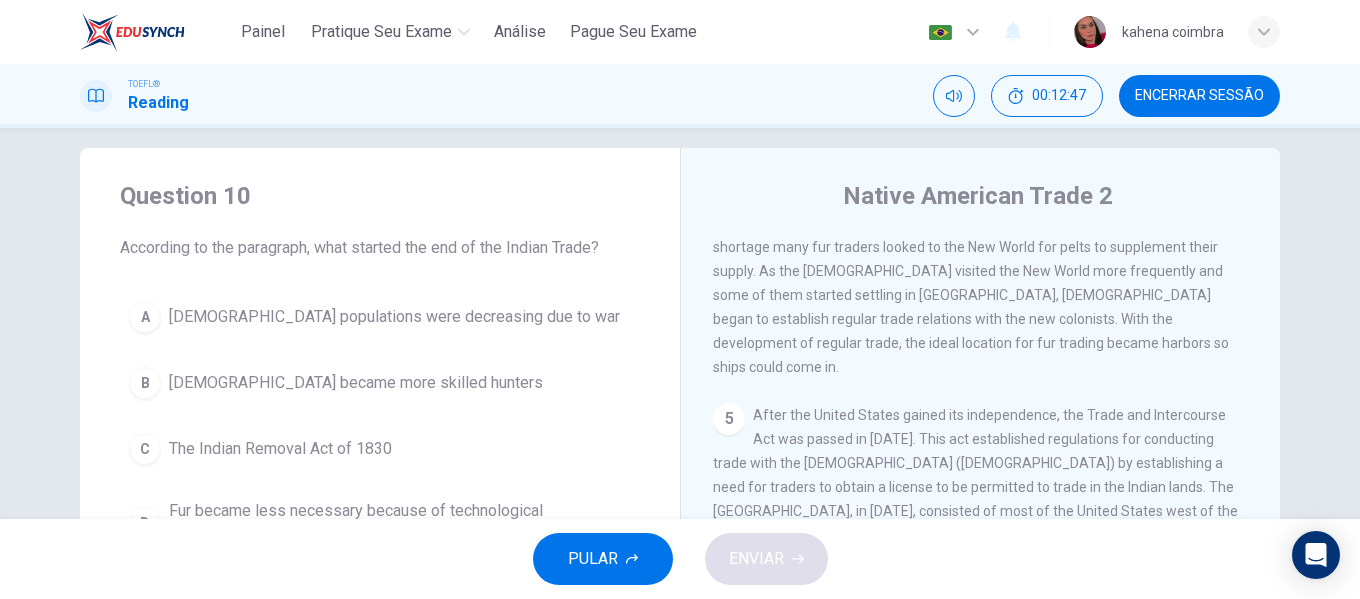 scroll, scrollTop: 16, scrollLeft: 0, axis: vertical 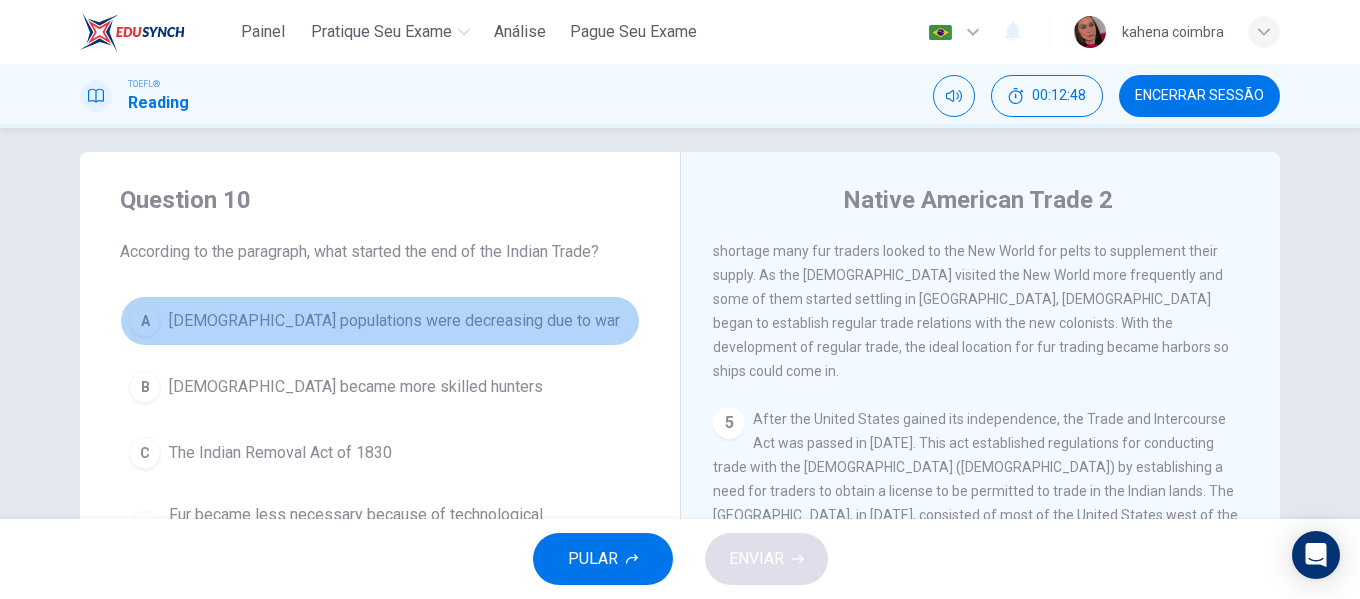 click on "[DEMOGRAPHIC_DATA] populations were decreasing due to war" at bounding box center [394, 321] 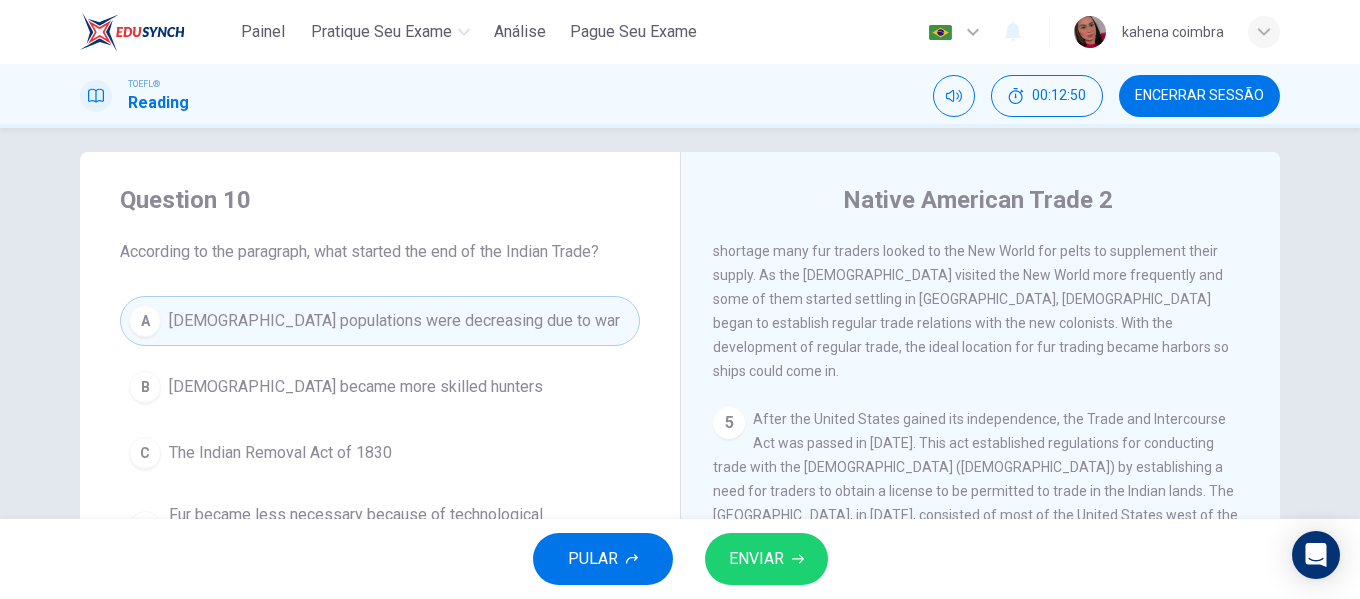 click on "ENVIAR" at bounding box center [766, 559] 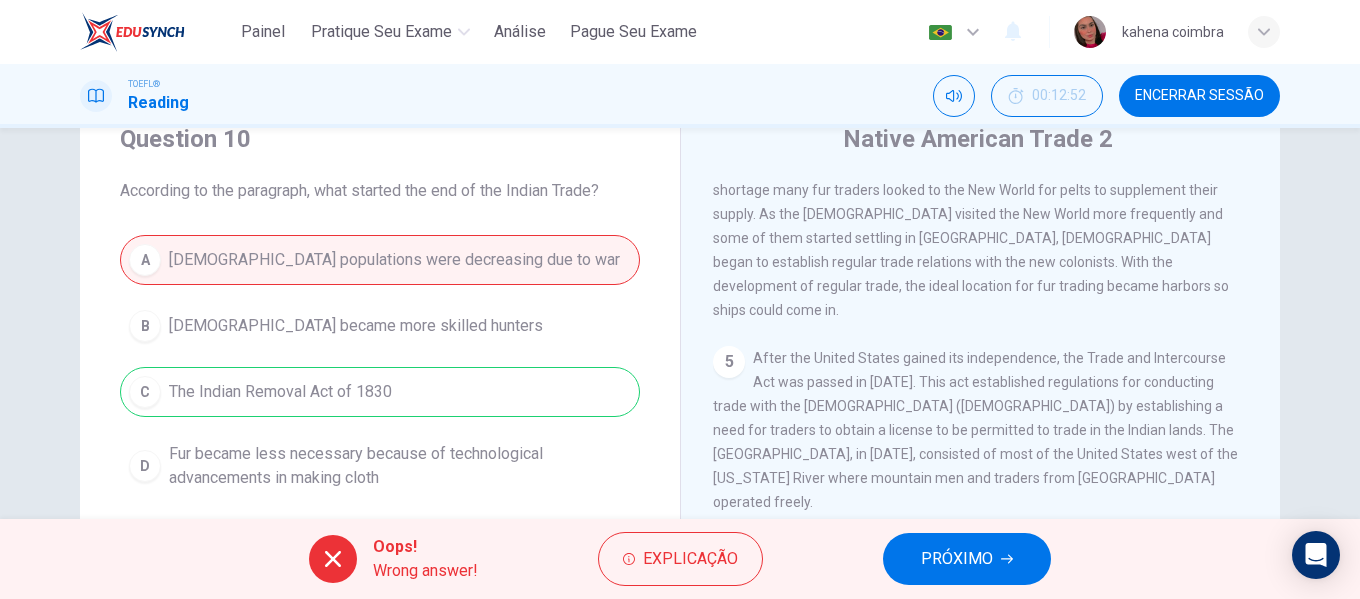 scroll, scrollTop: 78, scrollLeft: 0, axis: vertical 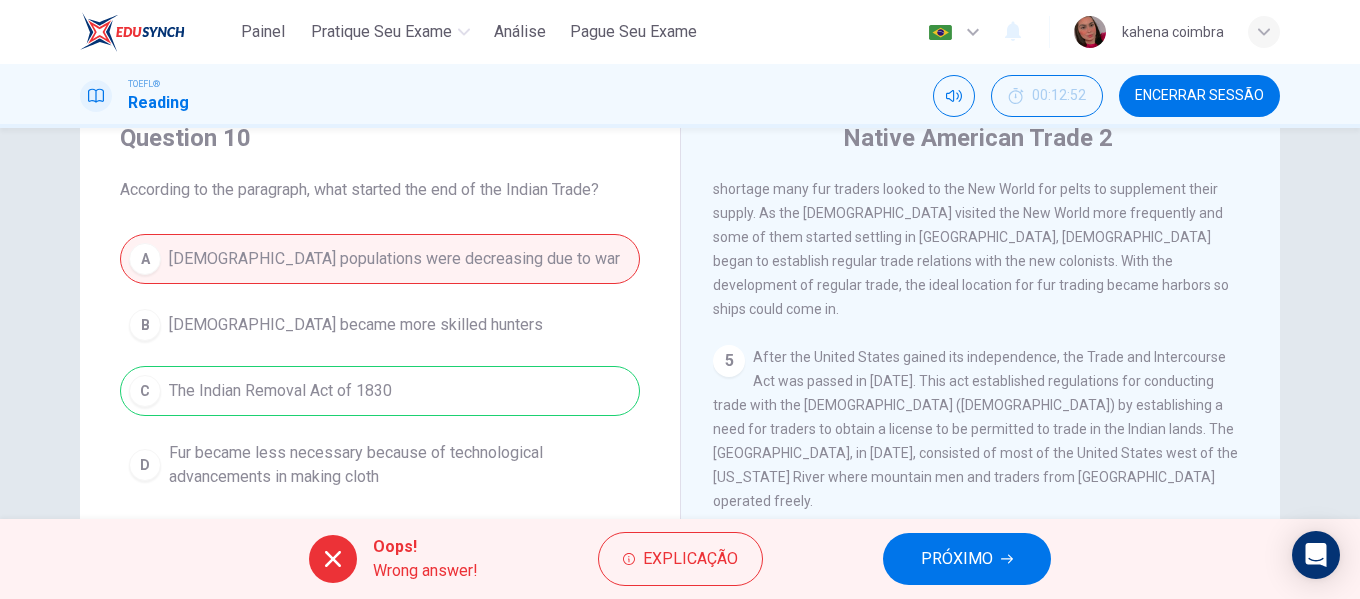 click on "PRÓXIMO" at bounding box center (967, 559) 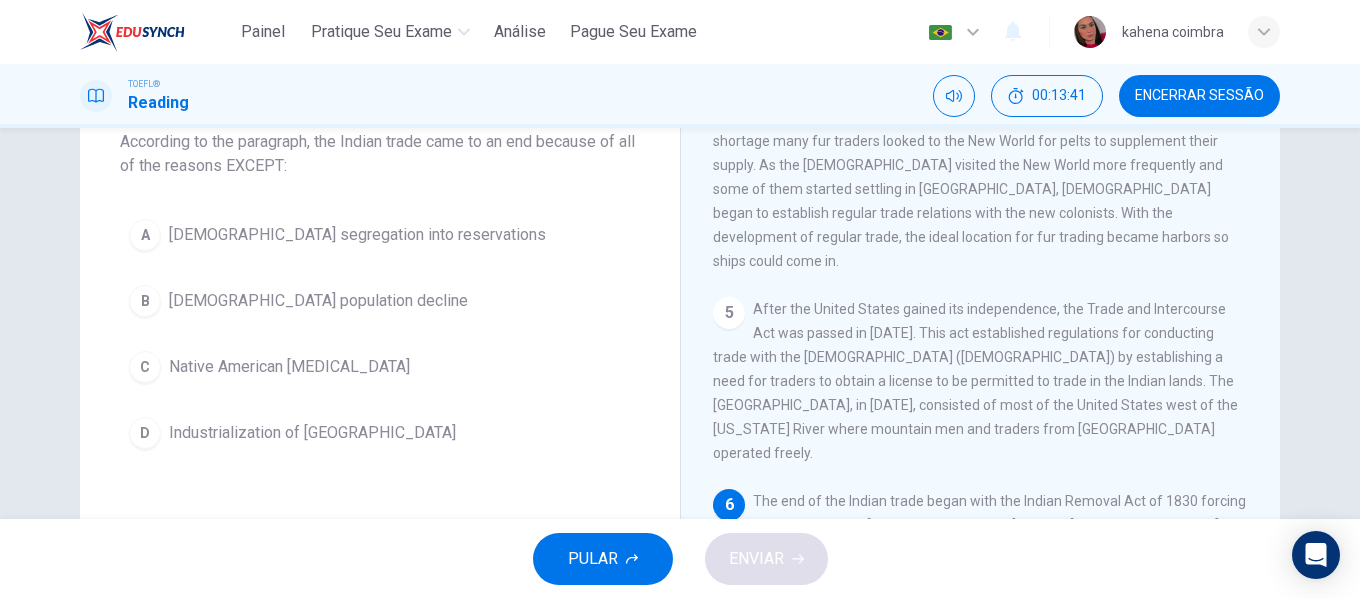 scroll, scrollTop: 130, scrollLeft: 0, axis: vertical 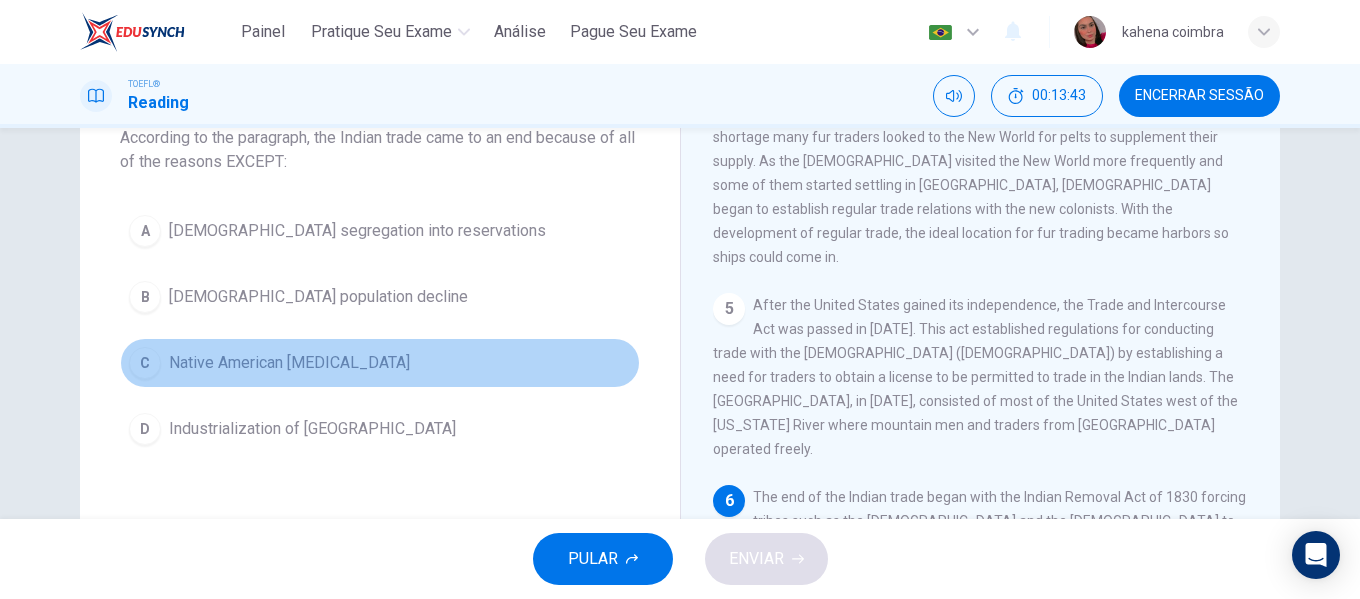click on "C [DEMOGRAPHIC_DATA] [MEDICAL_DATA]" at bounding box center (380, 363) 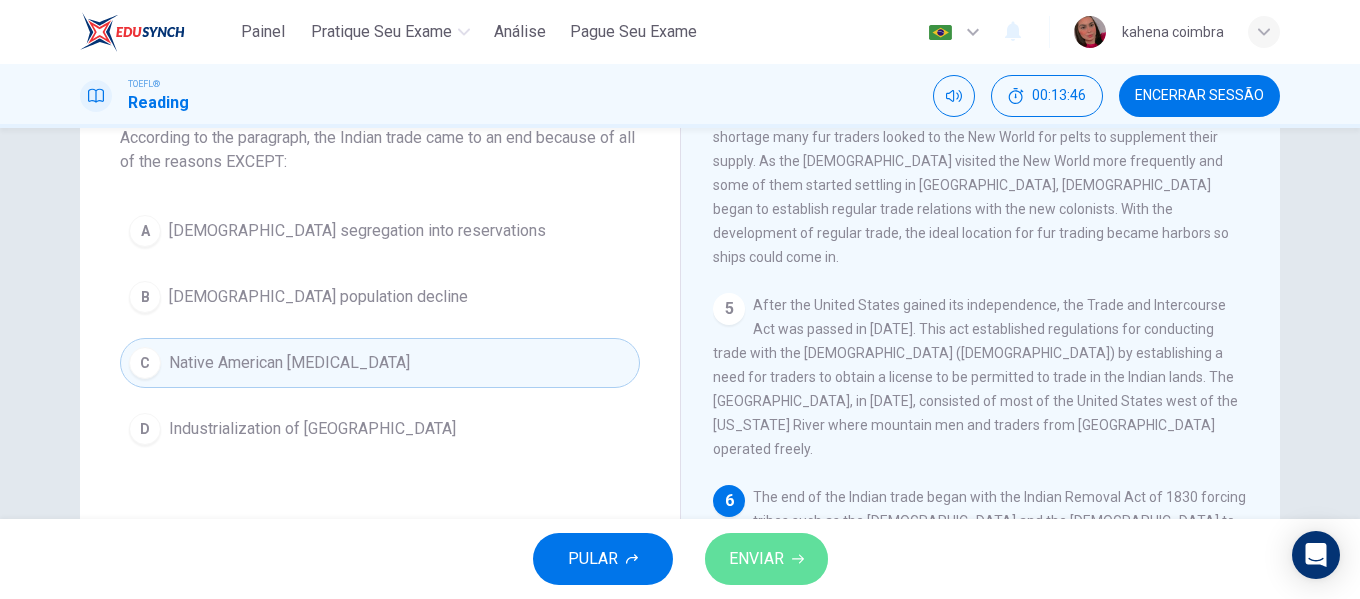 click on "ENVIAR" at bounding box center (766, 559) 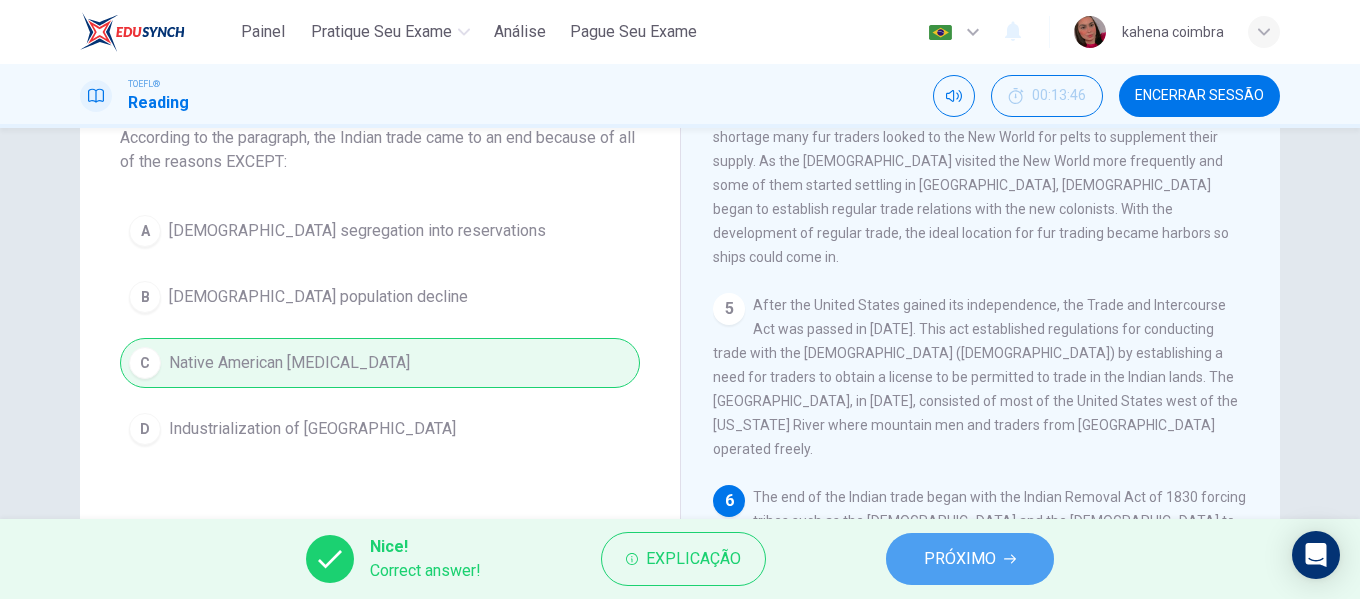 click on "PRÓXIMO" at bounding box center [960, 559] 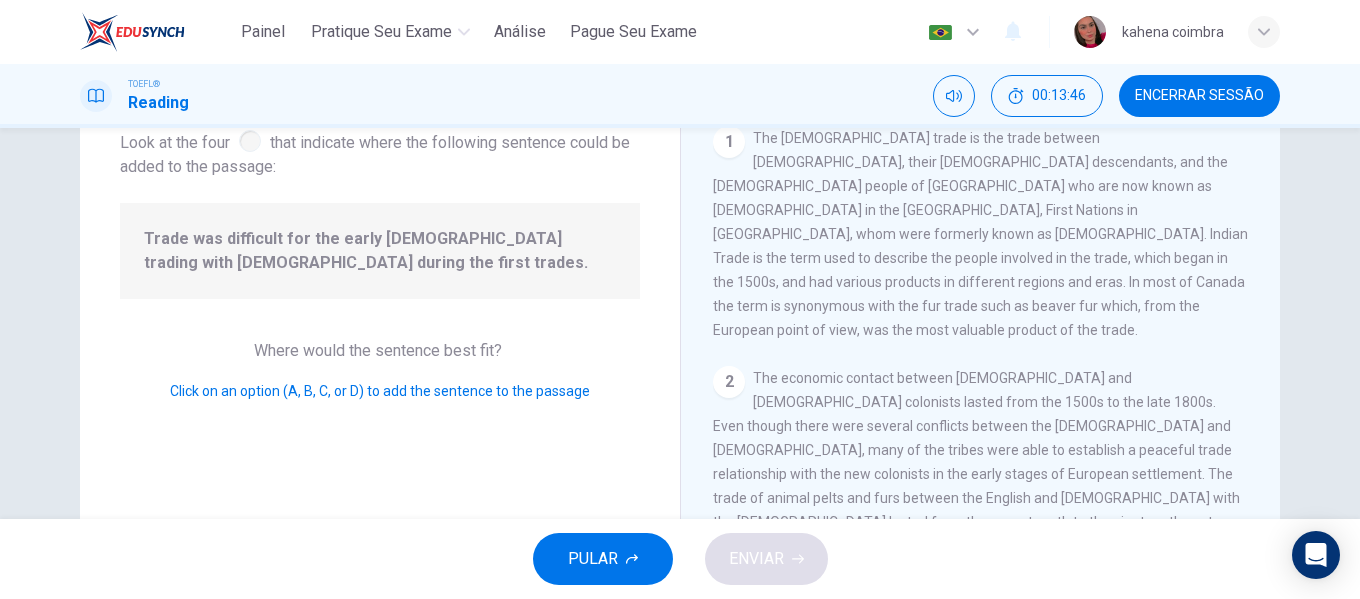 scroll, scrollTop: 296, scrollLeft: 0, axis: vertical 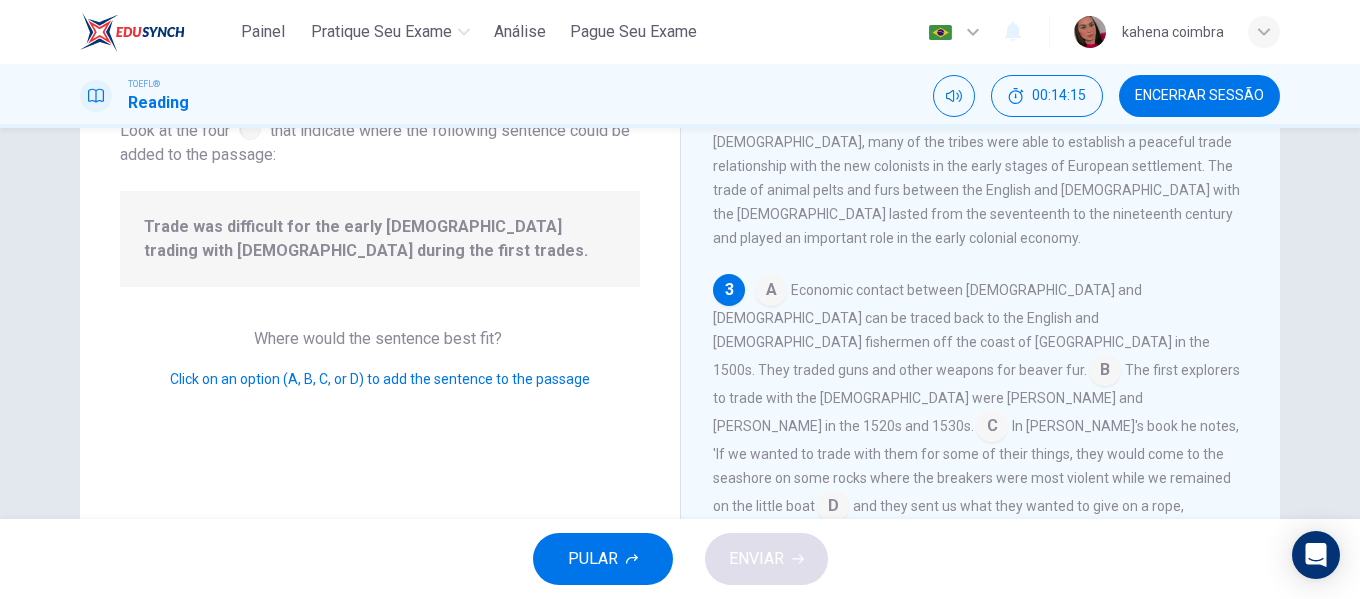 click at bounding box center (833, 508) 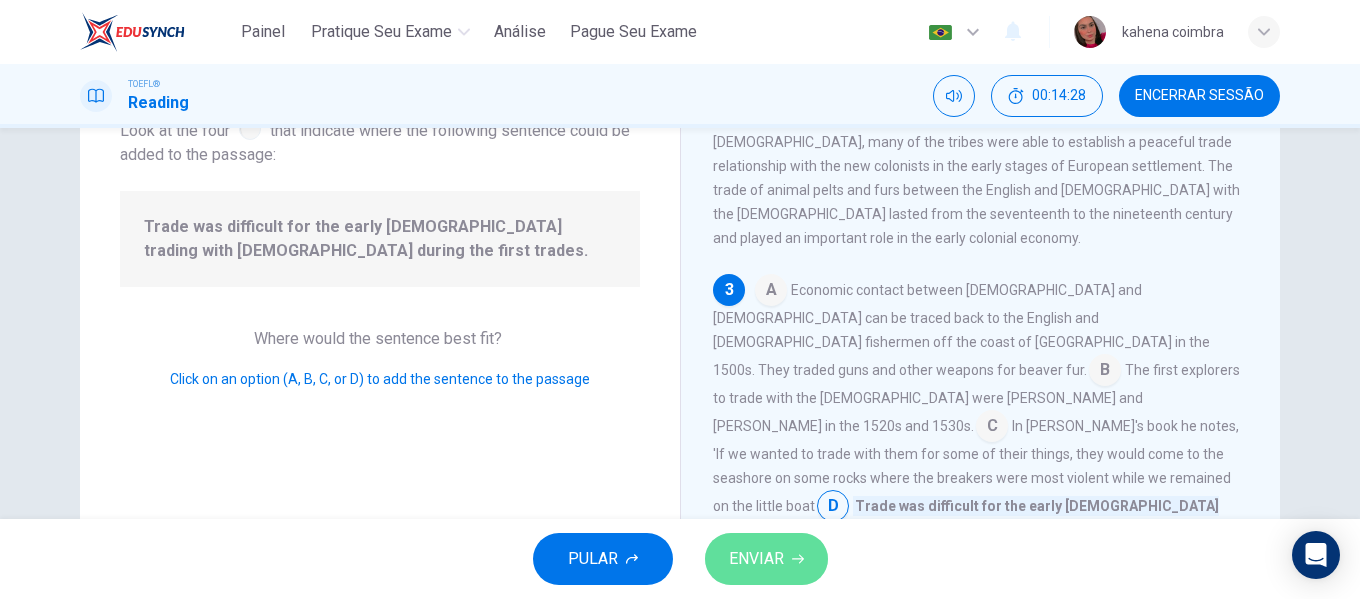 click on "ENVIAR" at bounding box center [766, 559] 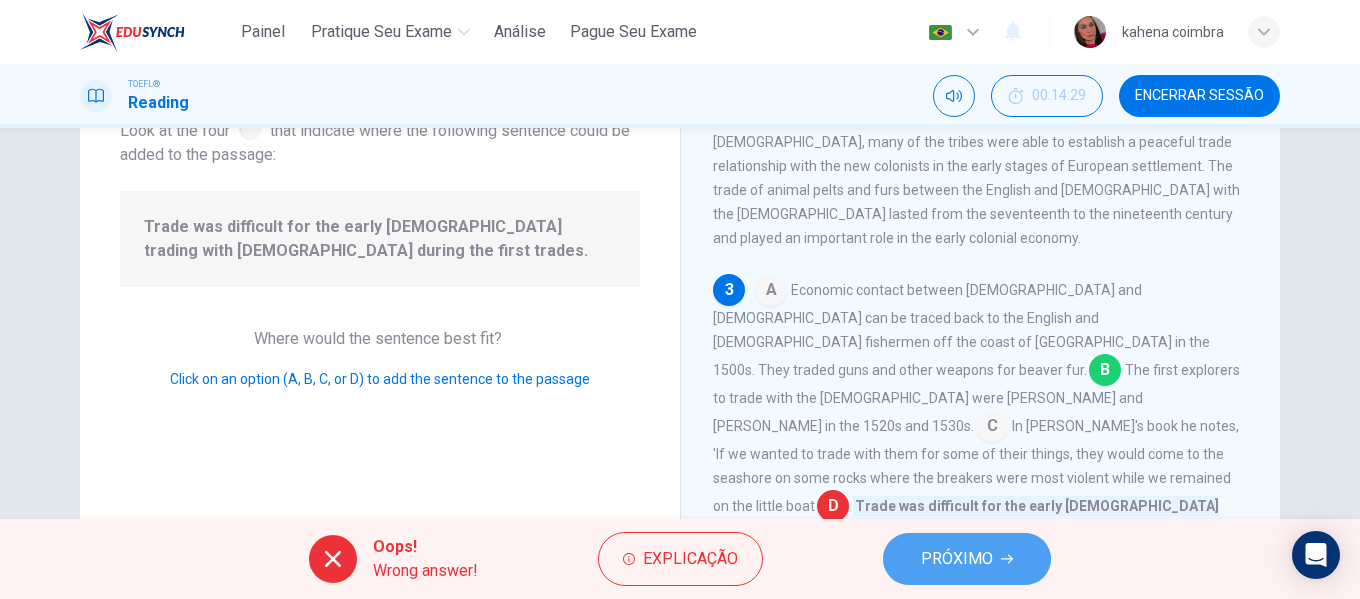 click on "PRÓXIMO" at bounding box center [957, 559] 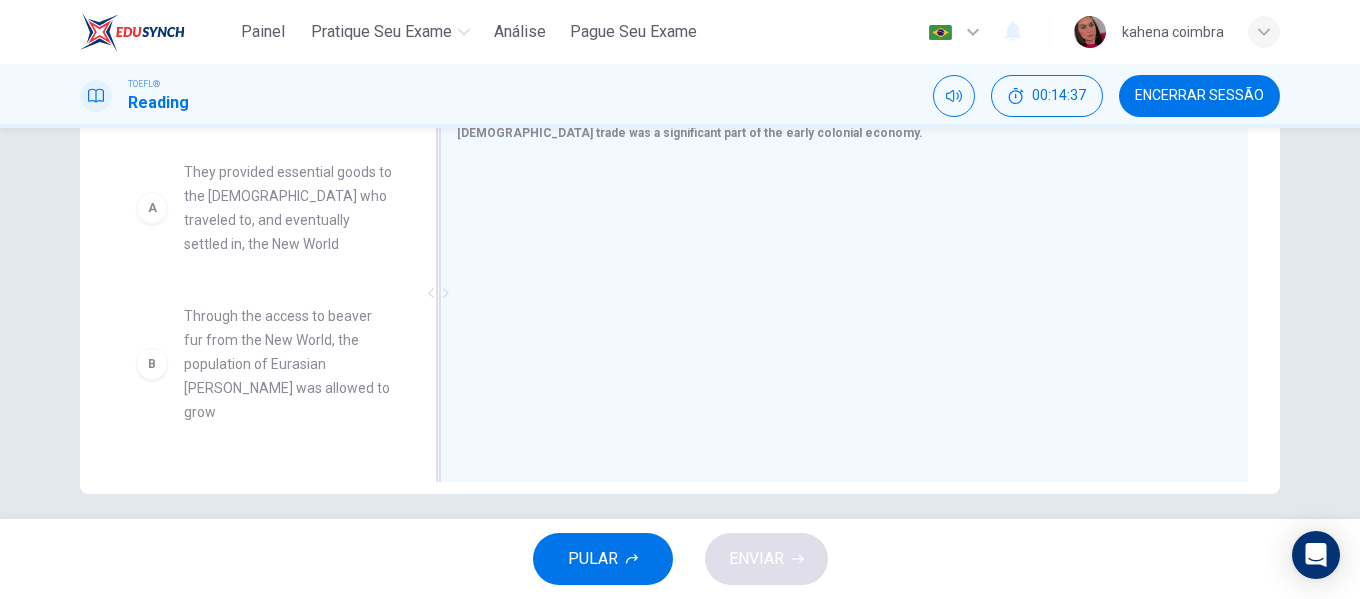scroll, scrollTop: 367, scrollLeft: 0, axis: vertical 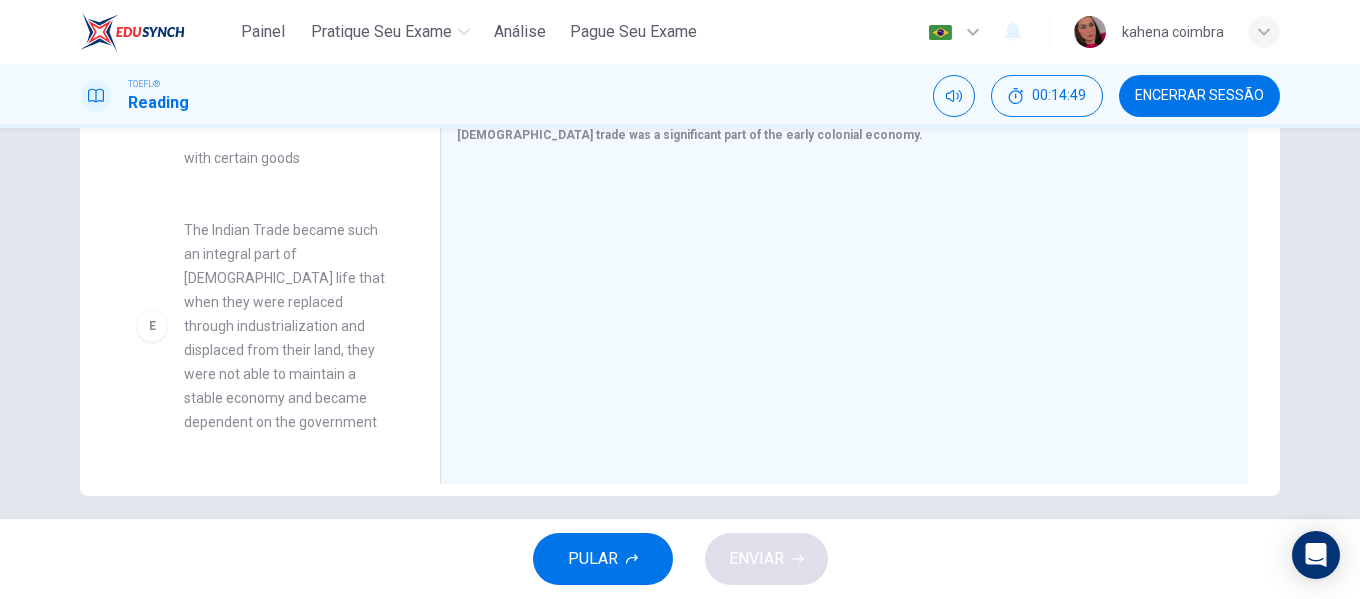 click on "The Indian Trade became such an integral part of [DEMOGRAPHIC_DATA] life that when they were replaced through industrialization and displaced from their land, they were not able to maintain a stable economy and became dependent on the government" at bounding box center [288, 326] 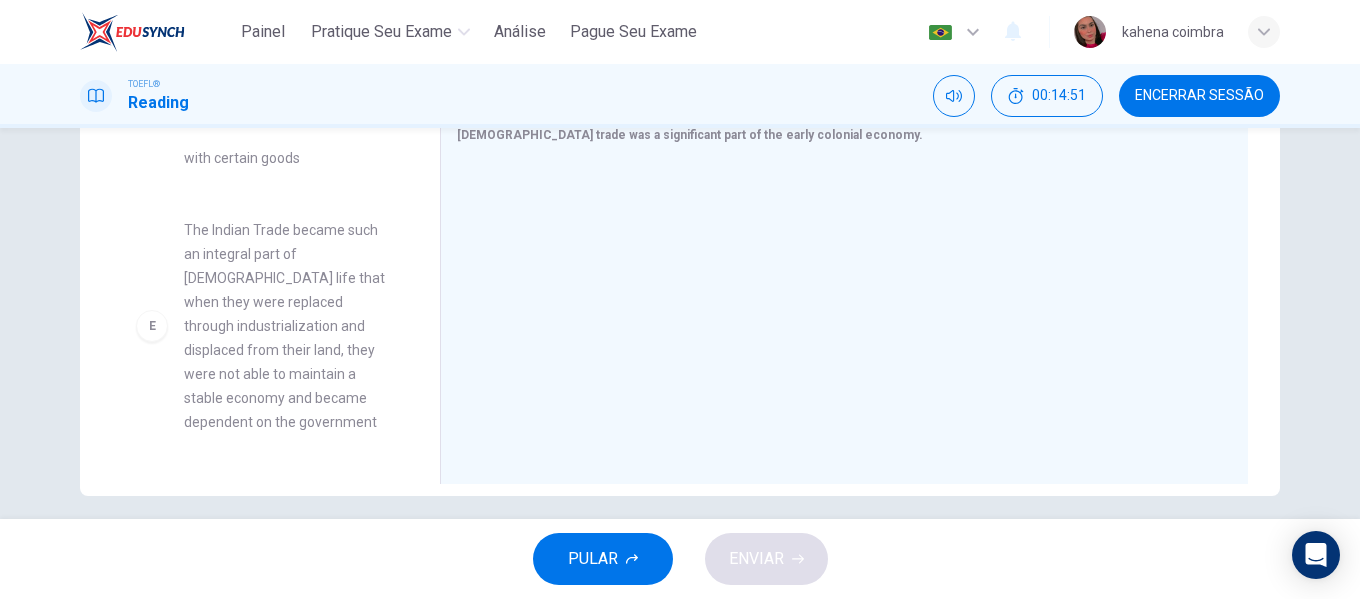 click on "E" at bounding box center (152, 326) 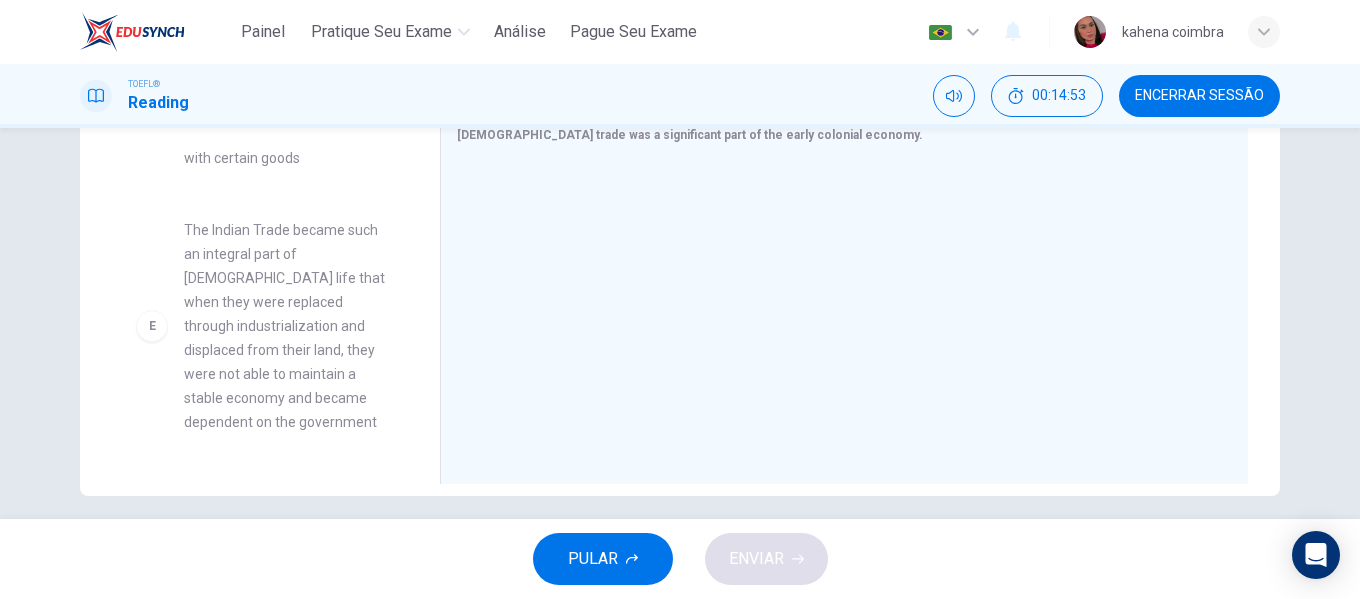 click on "E" at bounding box center (152, 326) 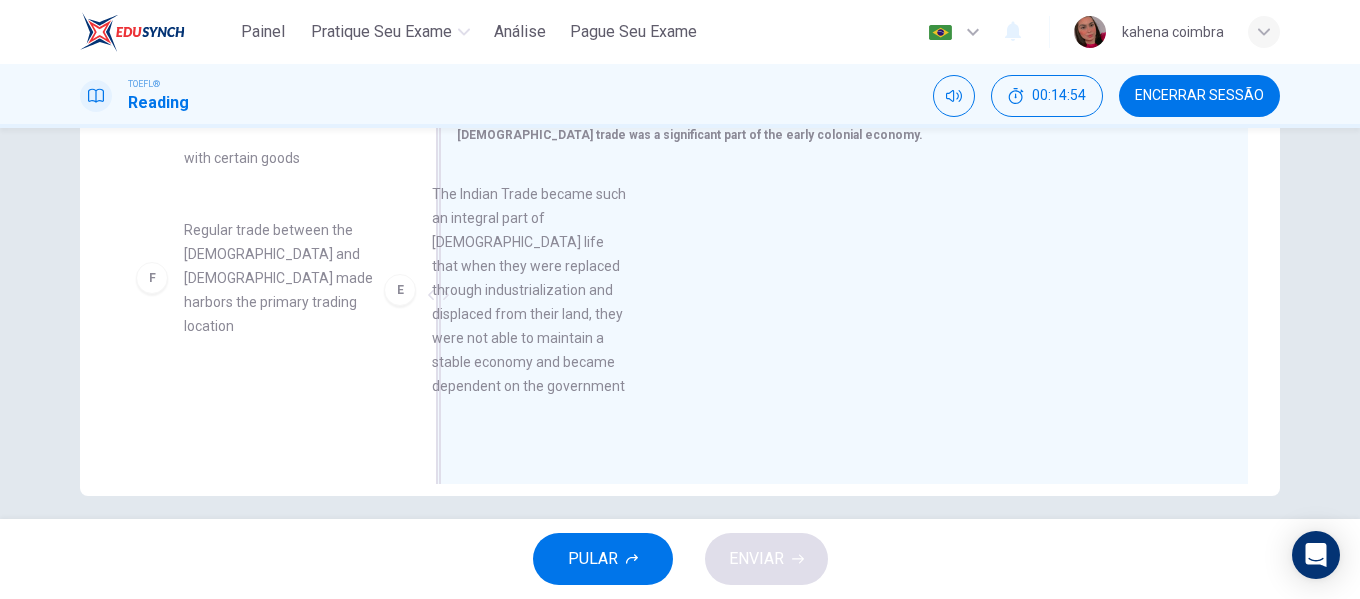 drag, startPoint x: 184, startPoint y: 297, endPoint x: 557, endPoint y: 267, distance: 374.2045 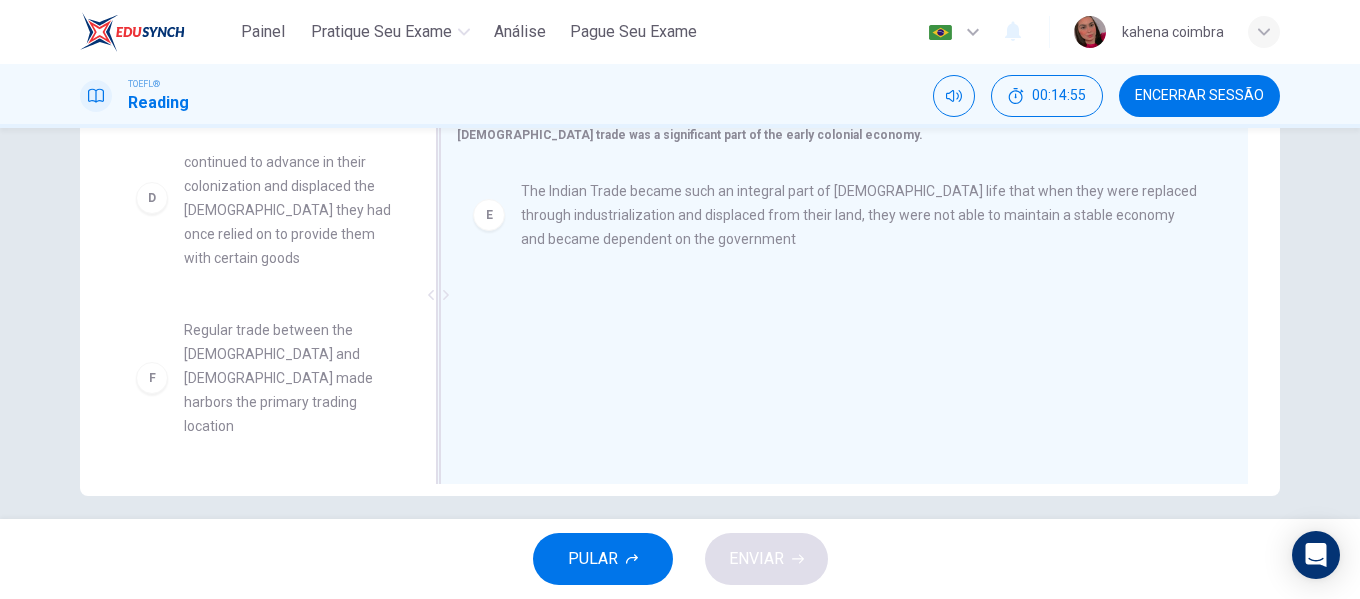 scroll, scrollTop: 492, scrollLeft: 0, axis: vertical 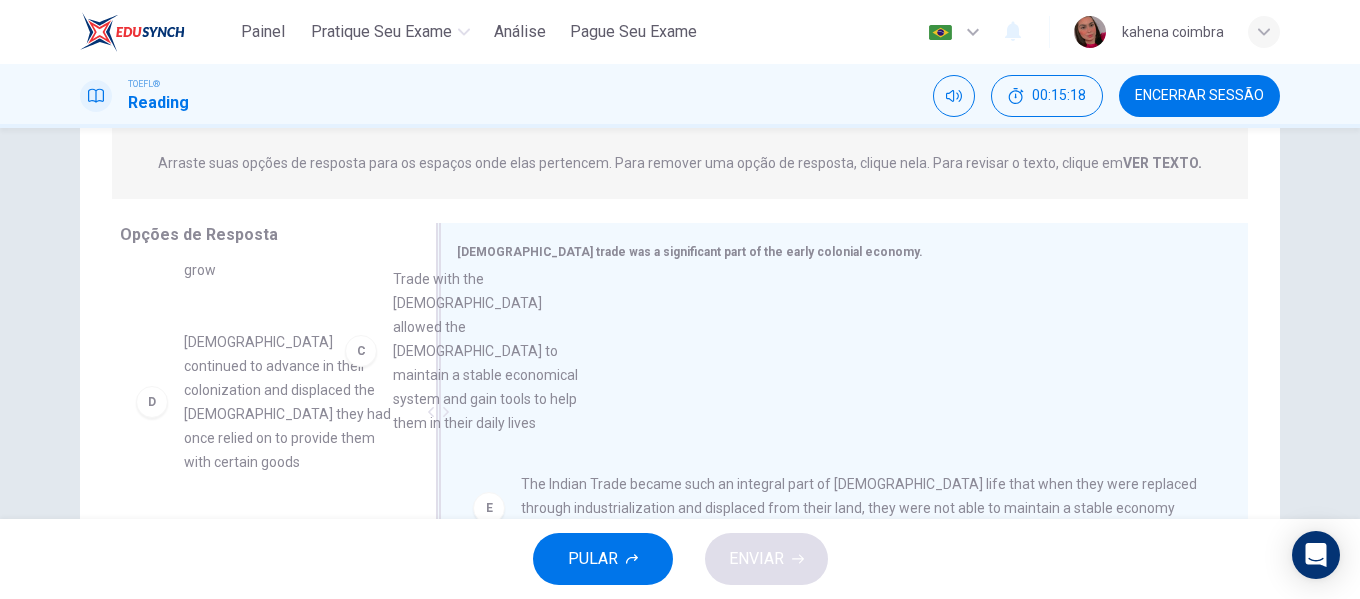 drag, startPoint x: 352, startPoint y: 350, endPoint x: 612, endPoint y: 308, distance: 263.37045 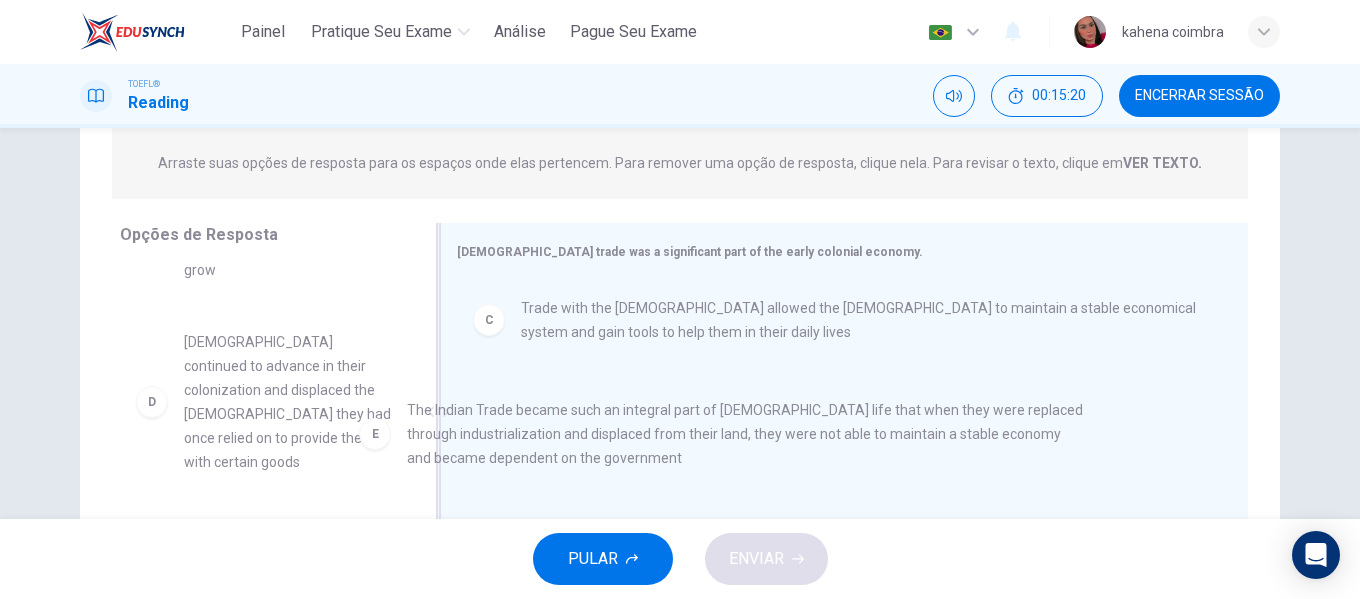 drag, startPoint x: 492, startPoint y: 435, endPoint x: 333, endPoint y: 436, distance: 159.00314 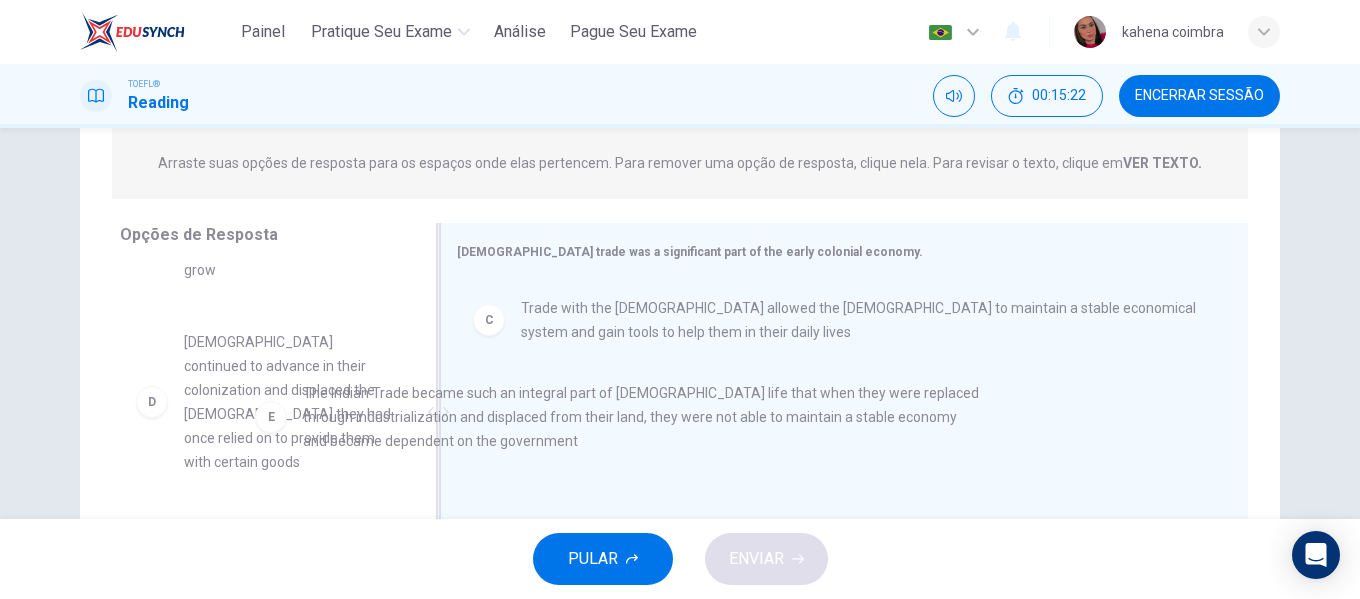 drag, startPoint x: 490, startPoint y: 422, endPoint x: 261, endPoint y: 407, distance: 229.49074 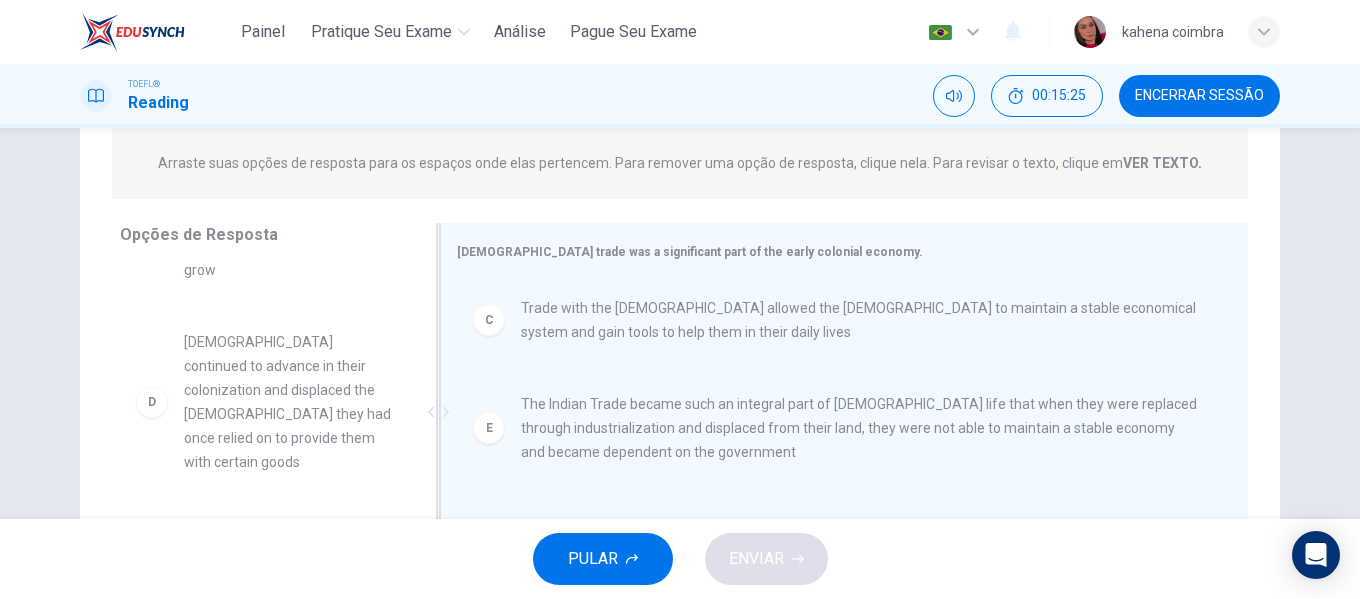 click on "The Indian Trade became such an integral part of [DEMOGRAPHIC_DATA] life that when they were replaced through industrialization and displaced from their land, they were not able to maintain a stable economy and became dependent on the government" at bounding box center [860, 428] 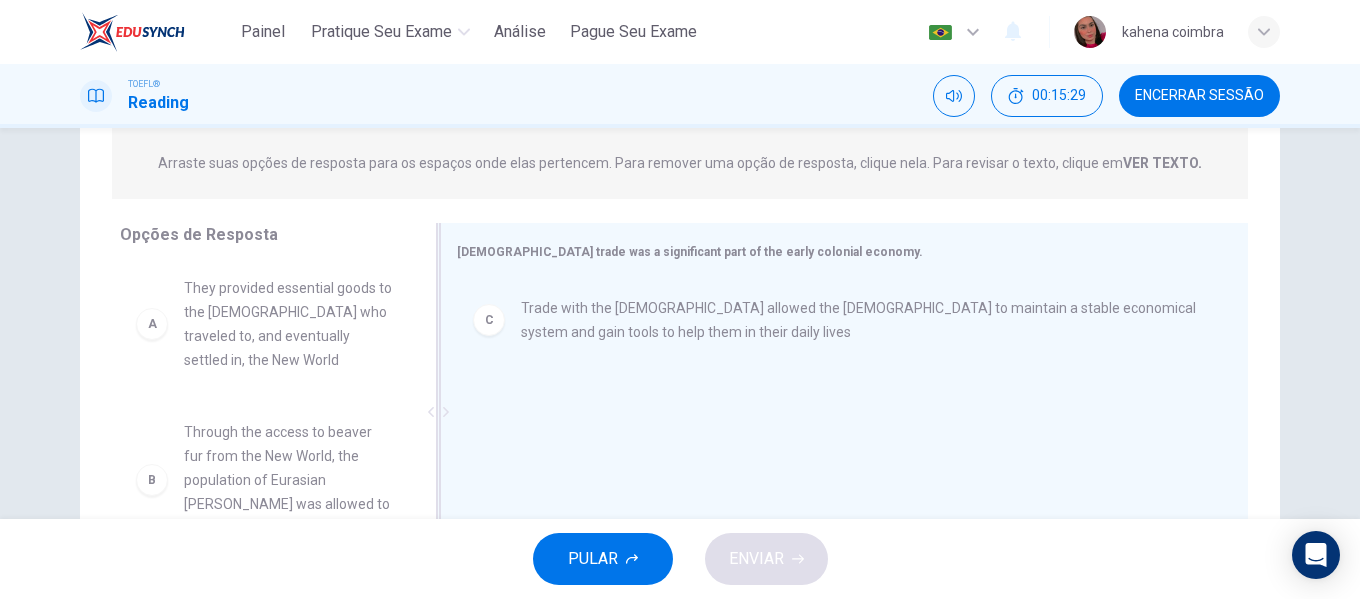 scroll, scrollTop: 2, scrollLeft: 0, axis: vertical 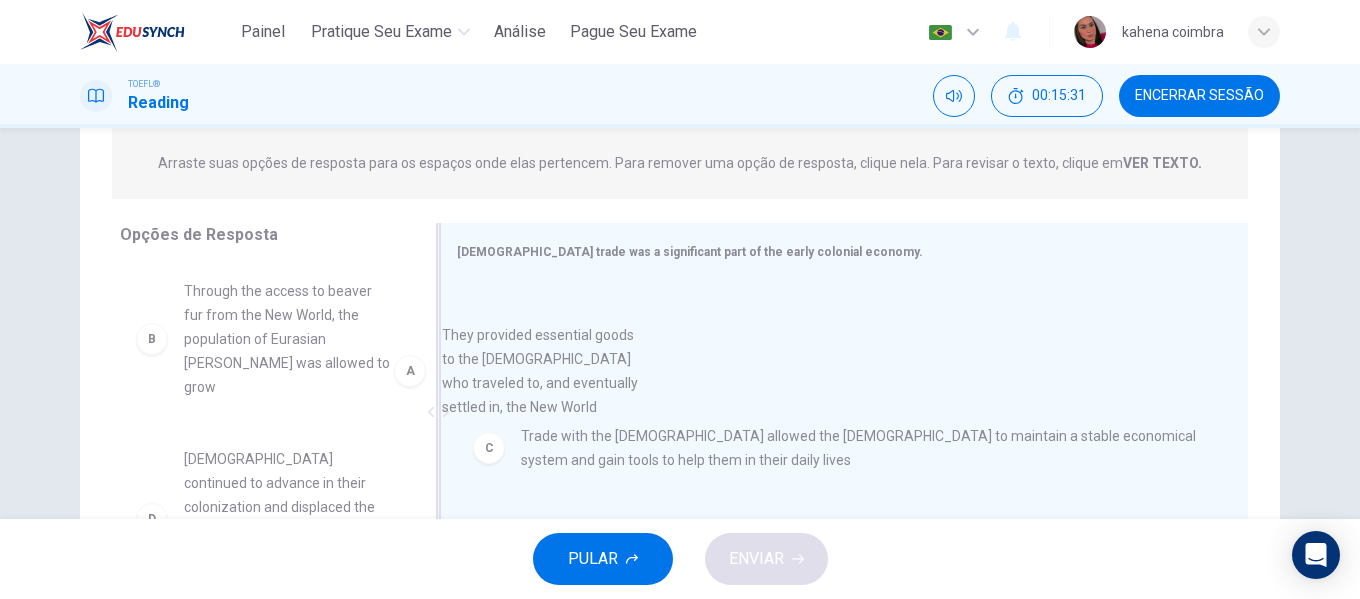 drag, startPoint x: 303, startPoint y: 346, endPoint x: 611, endPoint y: 396, distance: 312.03204 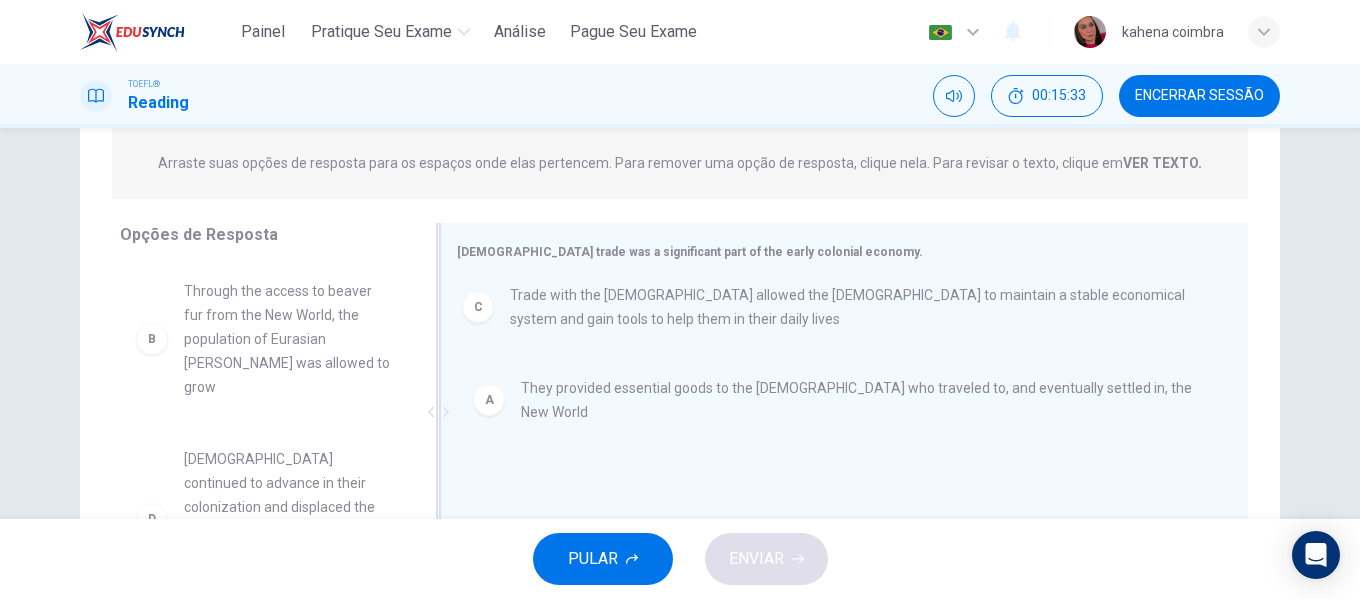 drag, startPoint x: 611, startPoint y: 396, endPoint x: 605, endPoint y: 292, distance: 104.172935 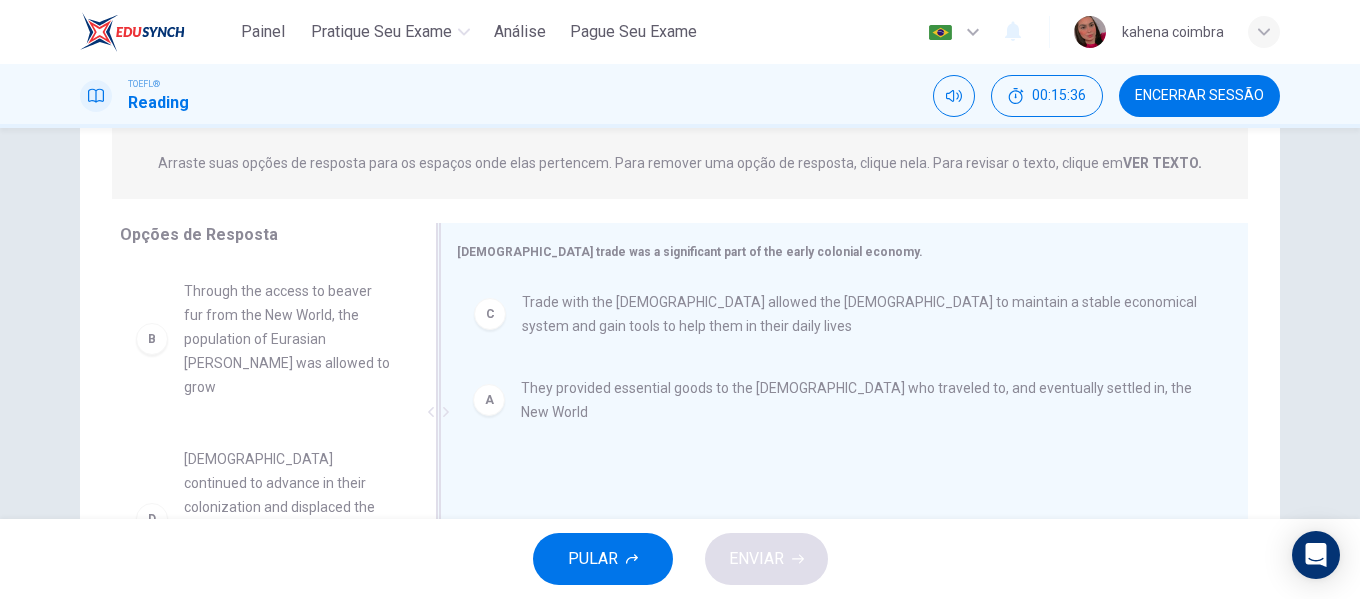 drag, startPoint x: 574, startPoint y: 415, endPoint x: 584, endPoint y: 319, distance: 96.519424 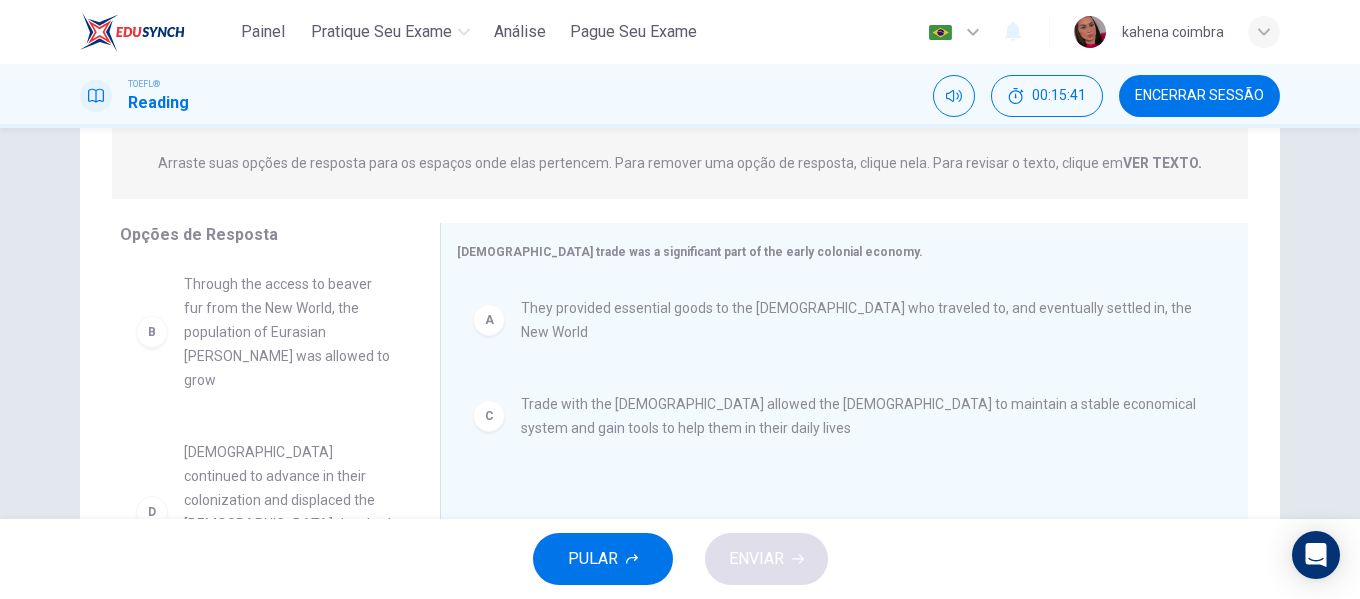 scroll, scrollTop: 0, scrollLeft: 0, axis: both 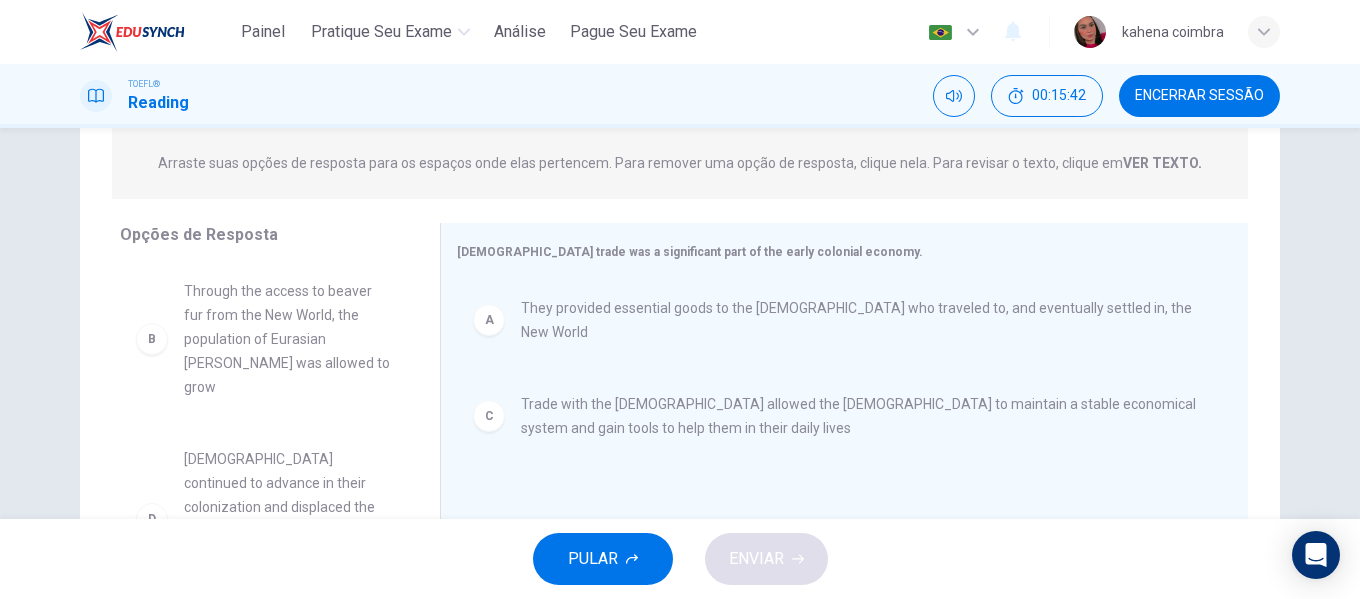 click on "Through the access to beaver fur from the New World, the population of Eurasian [PERSON_NAME] was allowed to grow" at bounding box center (288, 339) 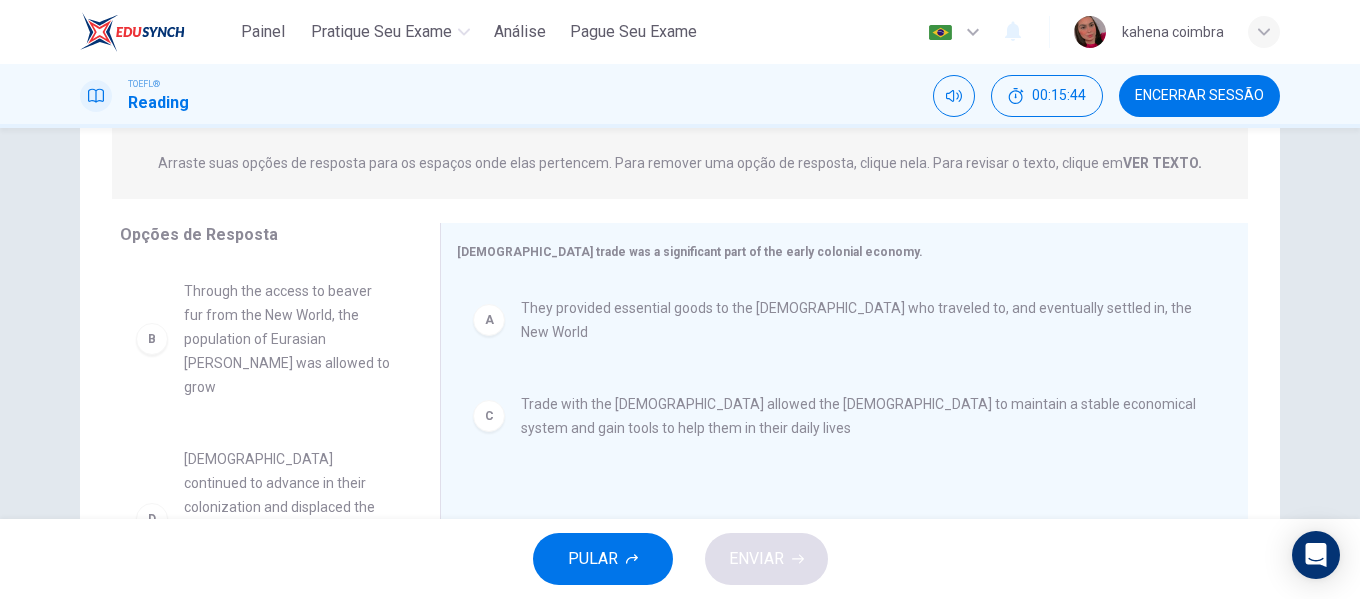 click on "Through the access to beaver fur from the New World, the population of Eurasian [PERSON_NAME] was allowed to grow" at bounding box center (288, 339) 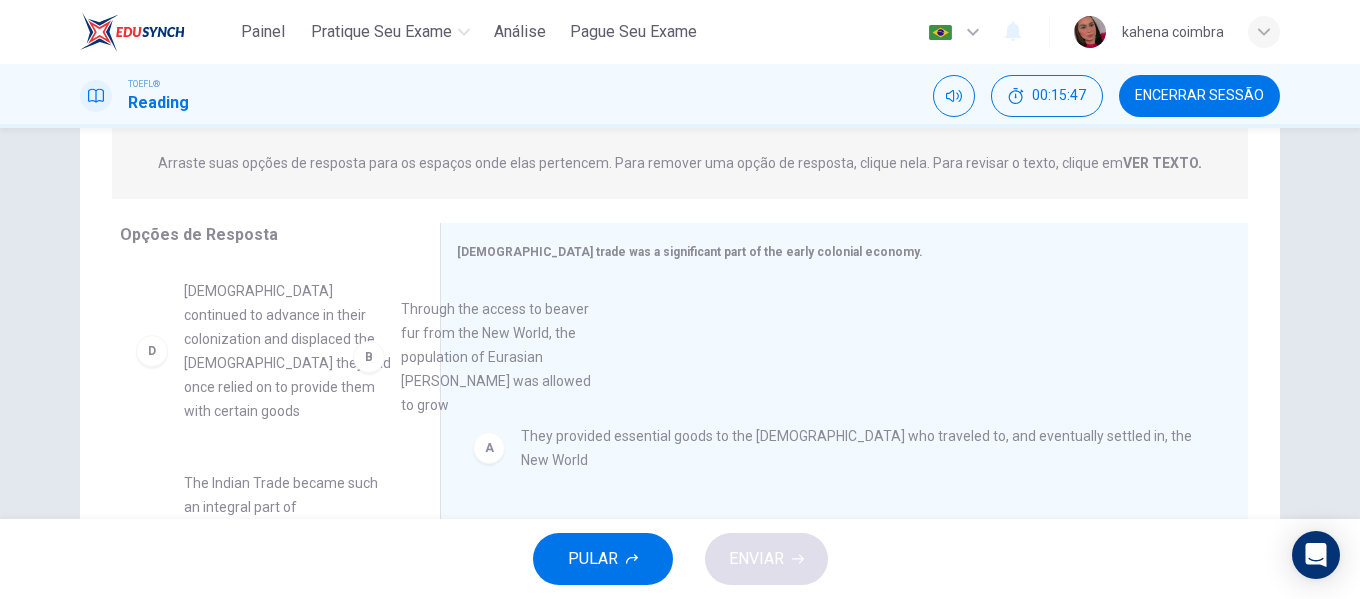 drag, startPoint x: 299, startPoint y: 351, endPoint x: 533, endPoint y: 370, distance: 234.7701 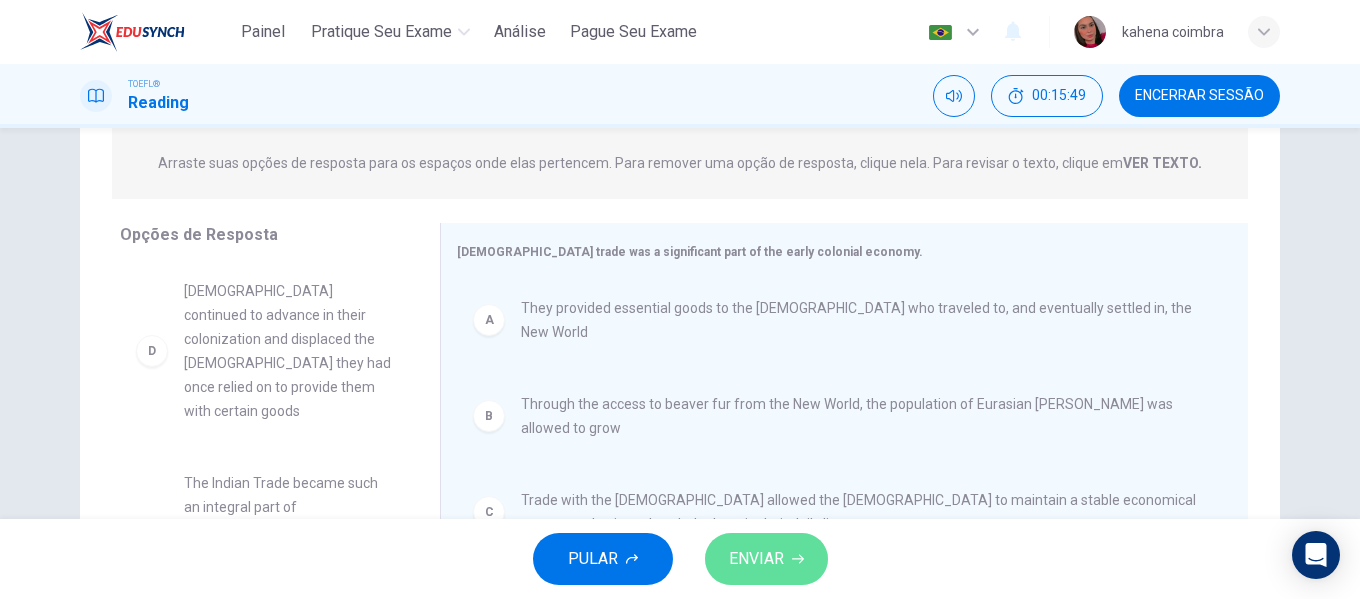 click on "ENVIAR" at bounding box center (756, 559) 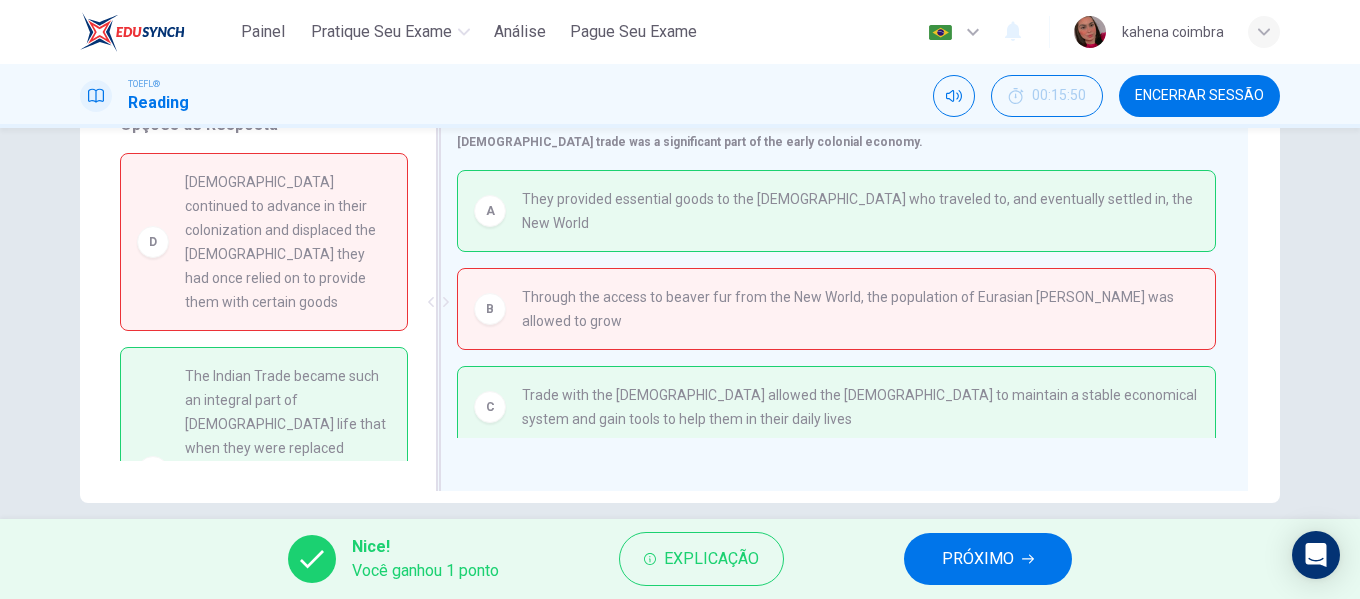 scroll, scrollTop: 384, scrollLeft: 0, axis: vertical 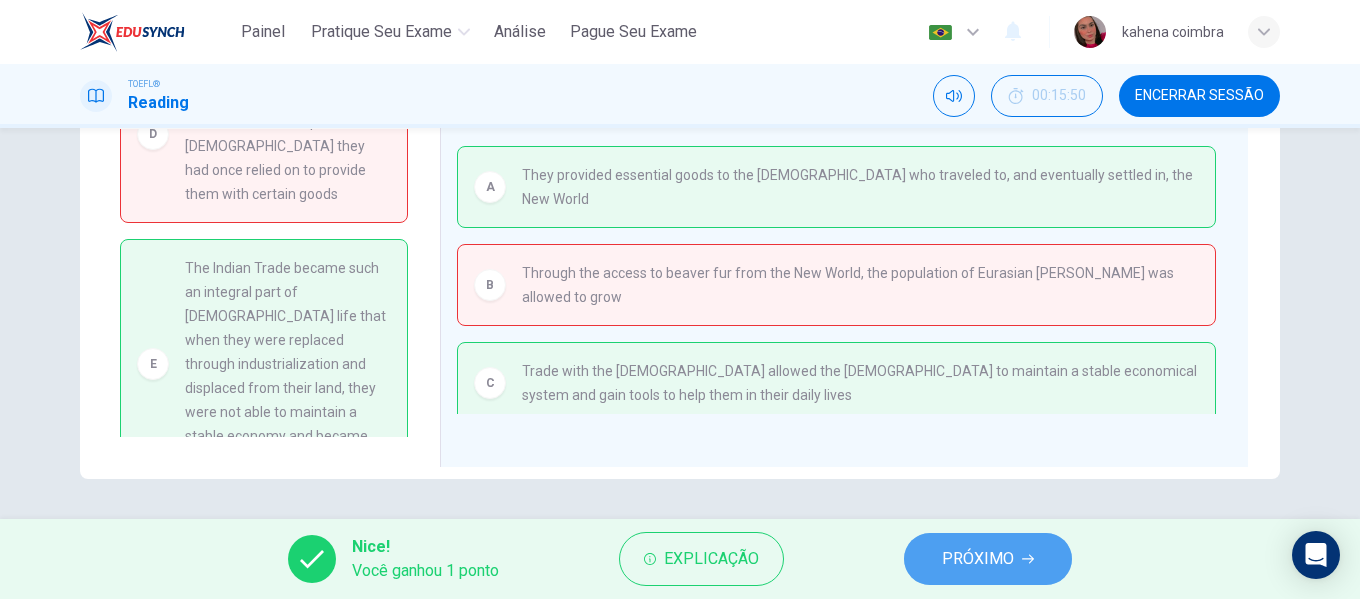 click on "PRÓXIMO" at bounding box center (978, 559) 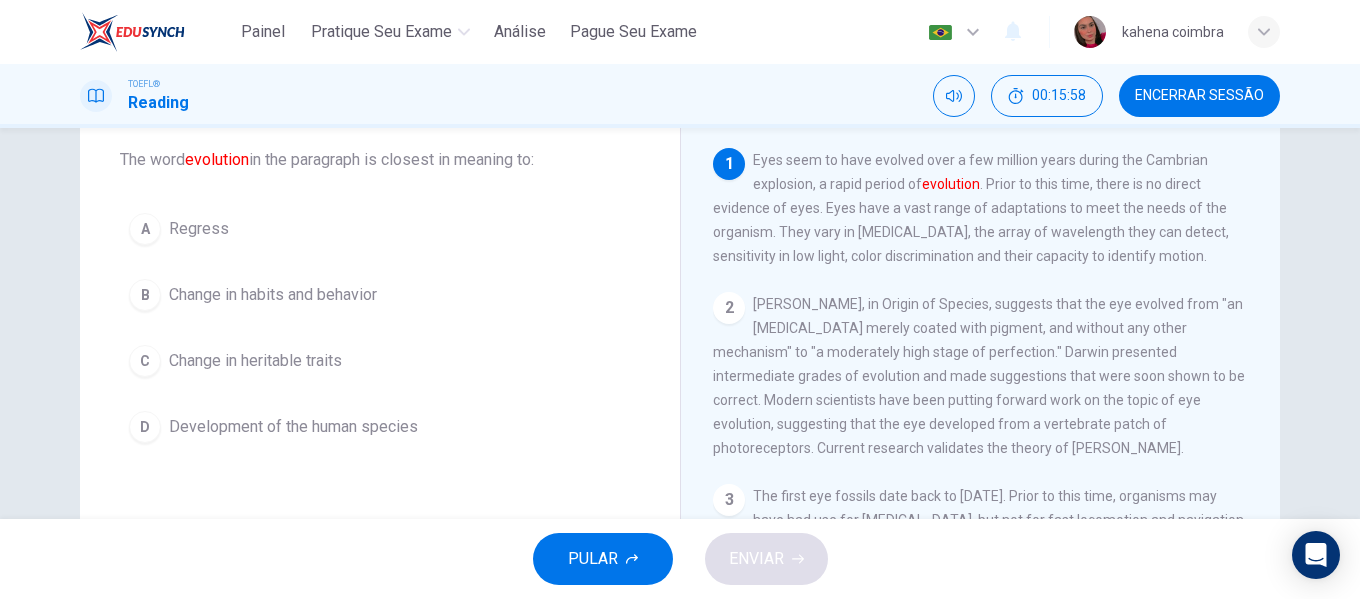scroll, scrollTop: 103, scrollLeft: 0, axis: vertical 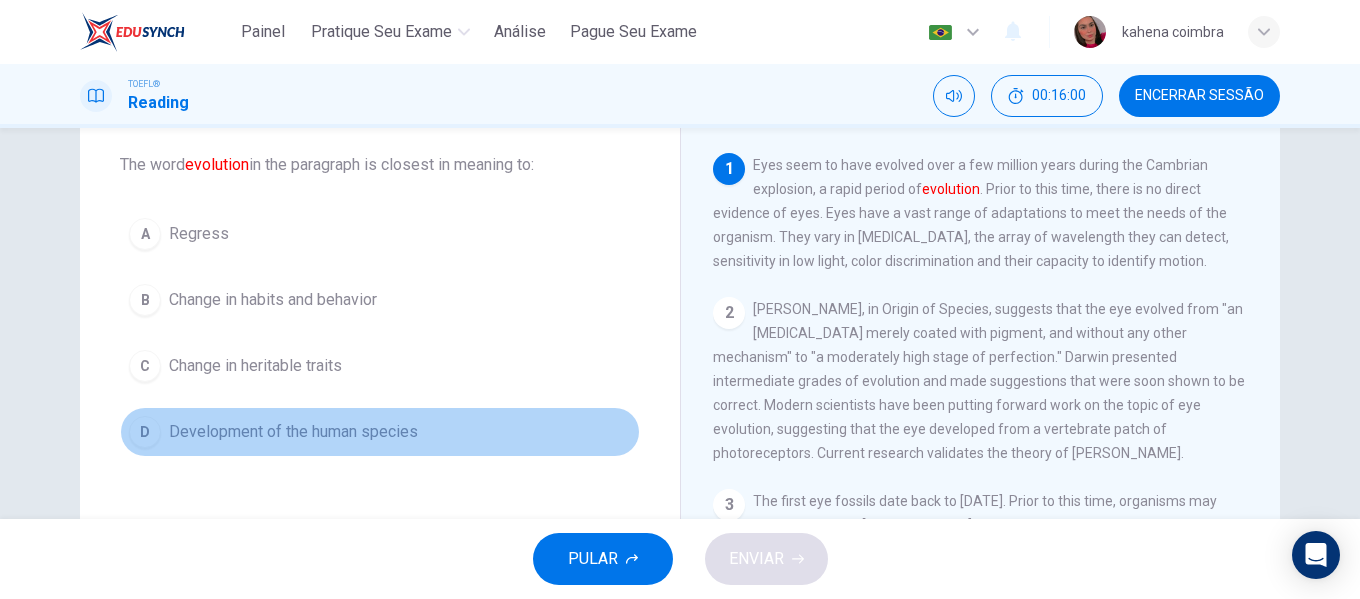click on "Development of the human species" at bounding box center (293, 432) 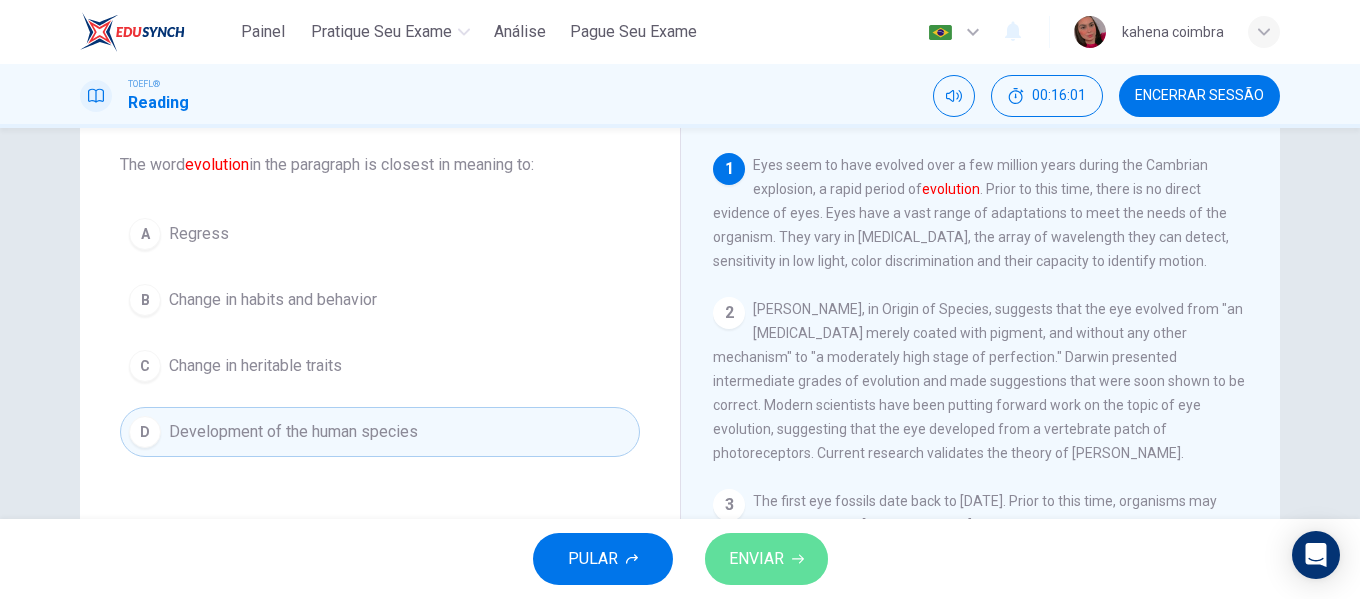 click on "ENVIAR" at bounding box center [756, 559] 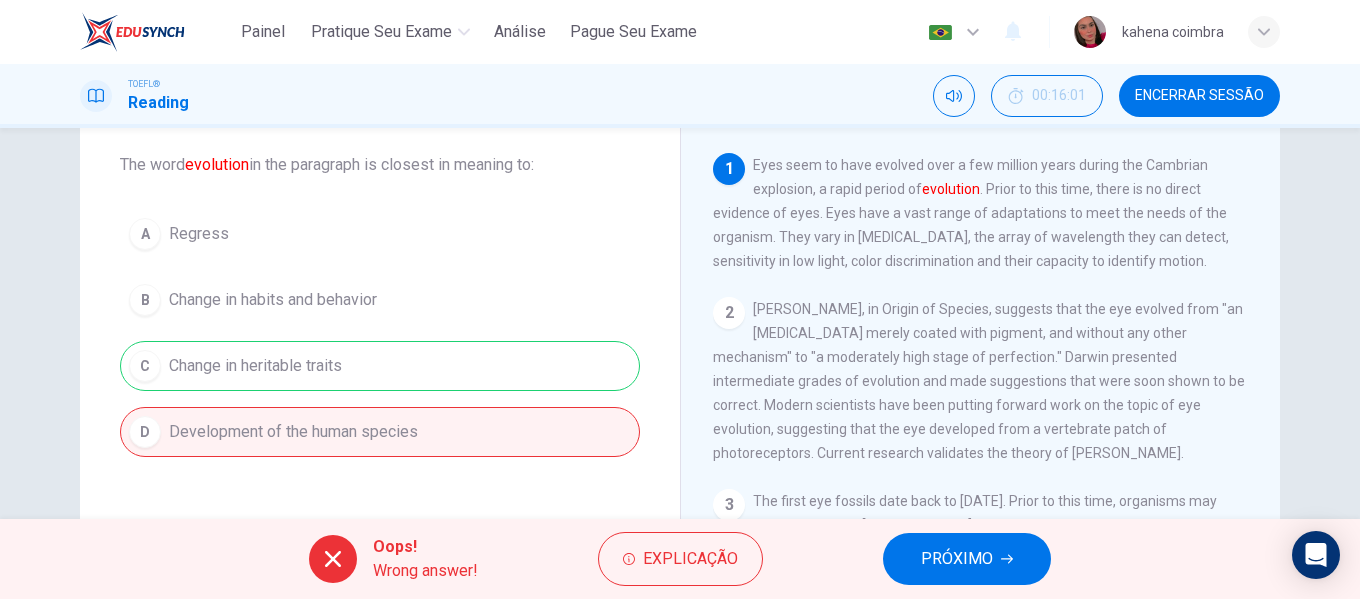 click on "PRÓXIMO" at bounding box center [957, 559] 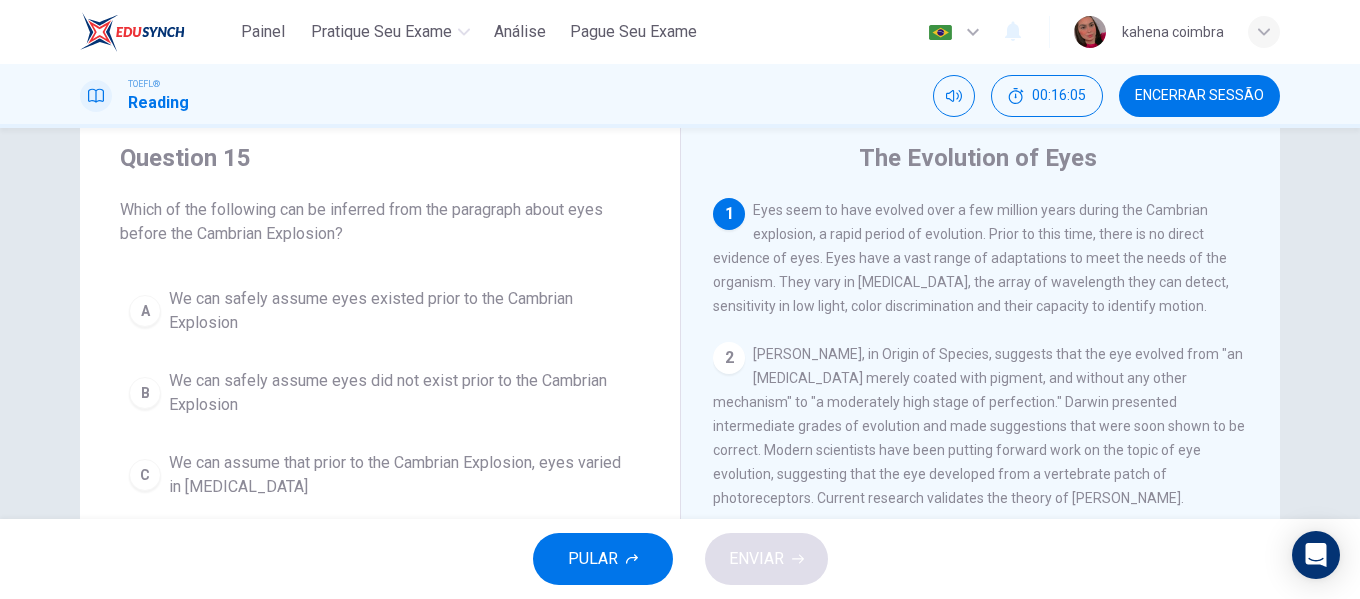 scroll, scrollTop: 60, scrollLeft: 0, axis: vertical 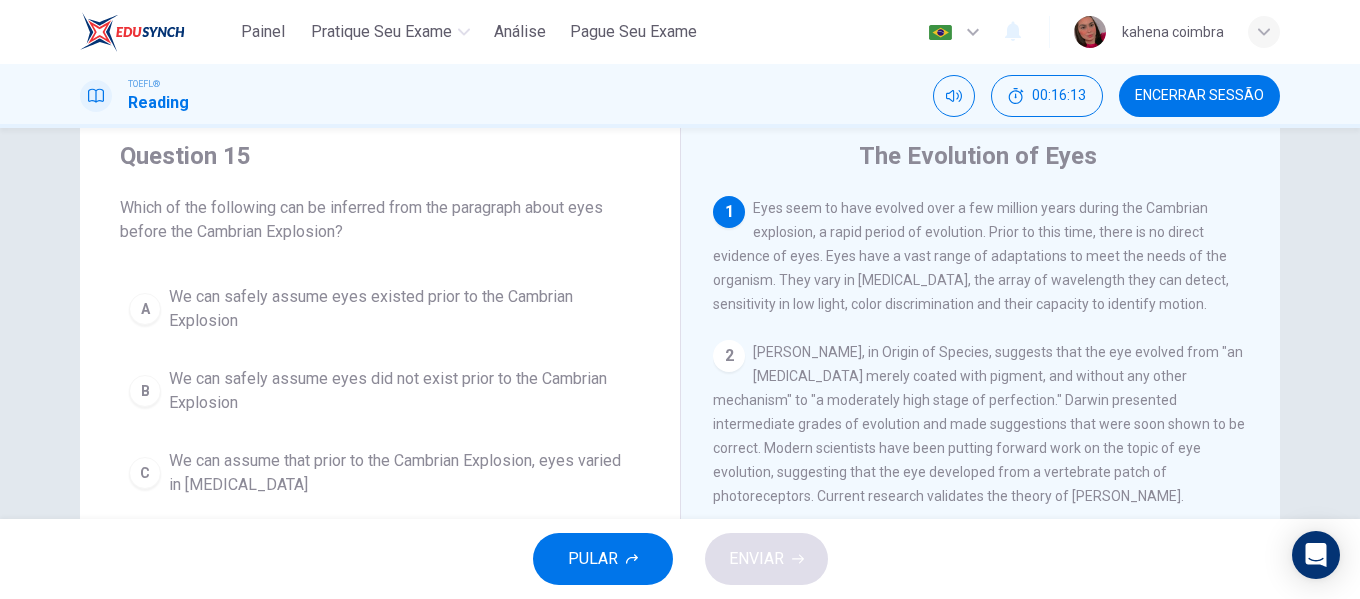 drag, startPoint x: 764, startPoint y: 201, endPoint x: 952, endPoint y: 191, distance: 188.26576 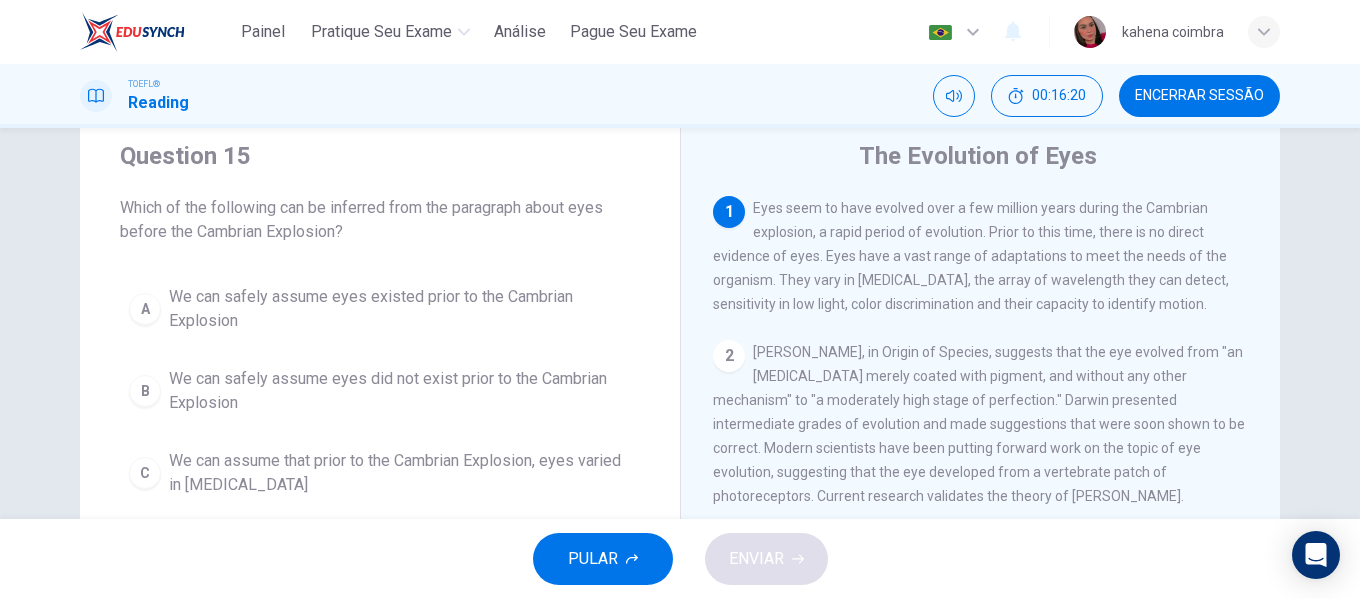 drag, startPoint x: 865, startPoint y: 233, endPoint x: 932, endPoint y: 234, distance: 67.00746 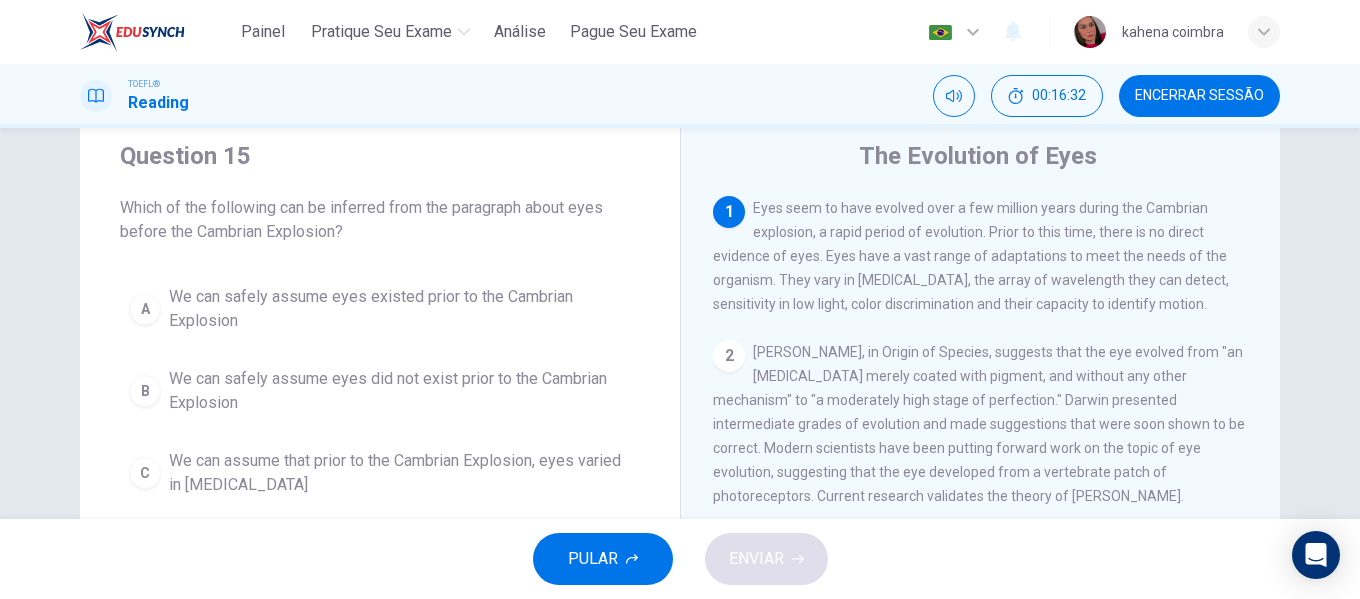 drag, startPoint x: 819, startPoint y: 283, endPoint x: 893, endPoint y: 286, distance: 74.06078 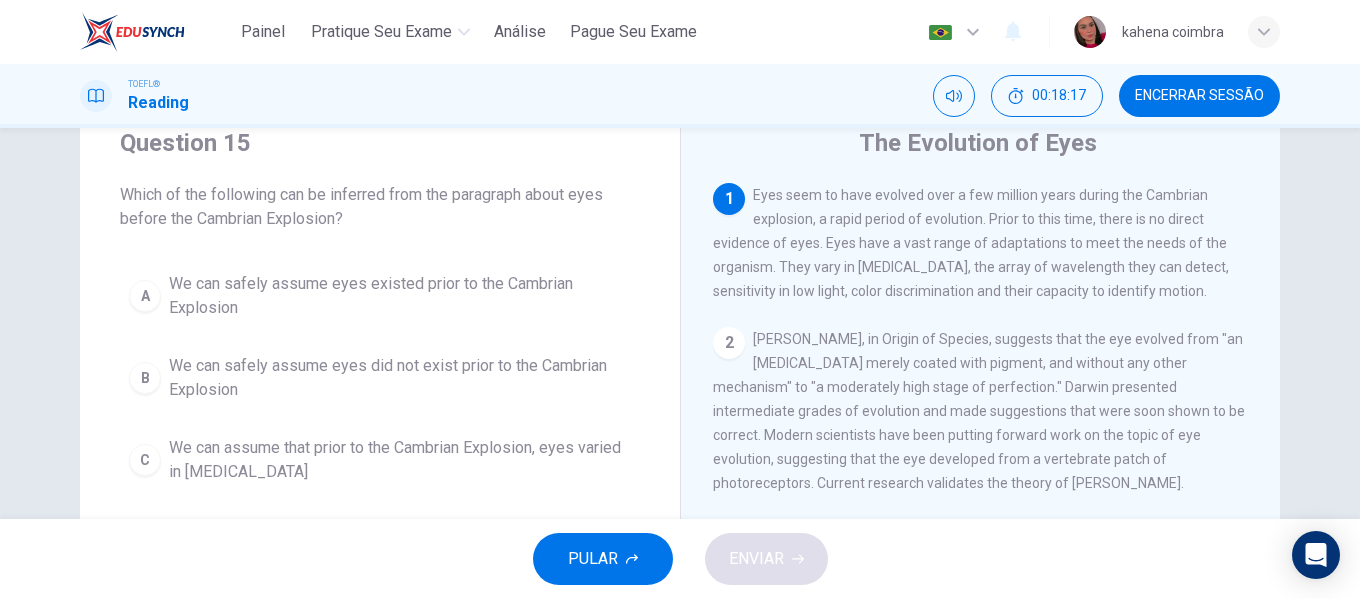 scroll, scrollTop: 73, scrollLeft: 0, axis: vertical 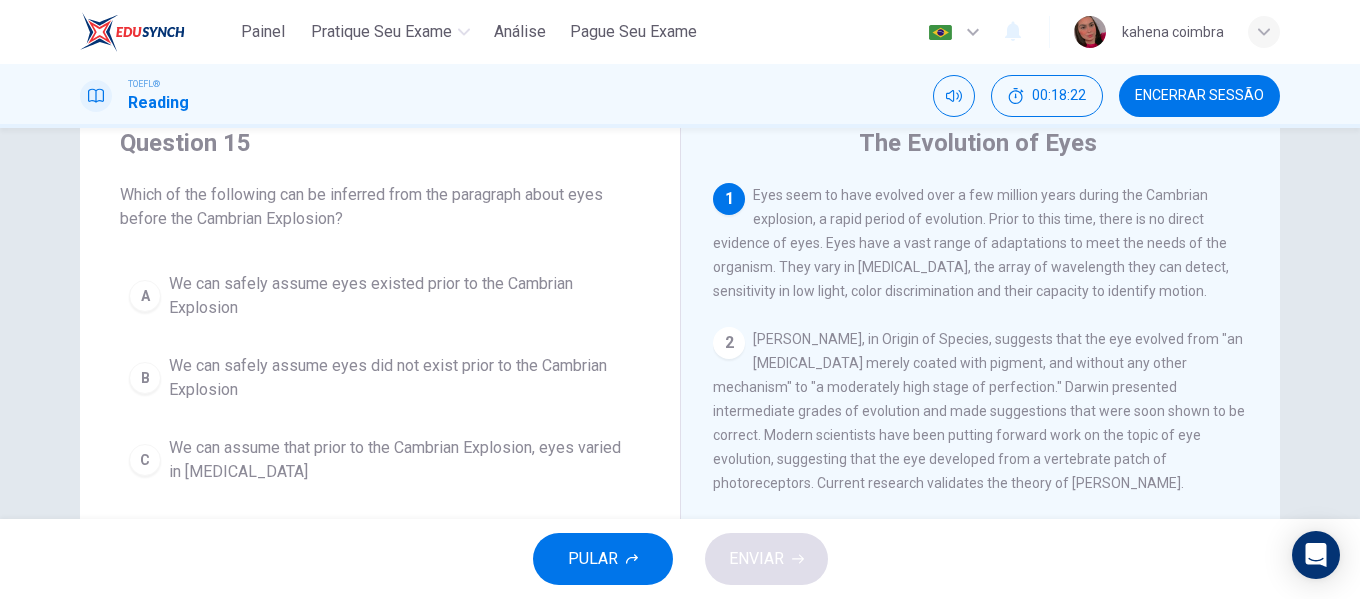 drag, startPoint x: 745, startPoint y: 247, endPoint x: 797, endPoint y: 236, distance: 53.15073 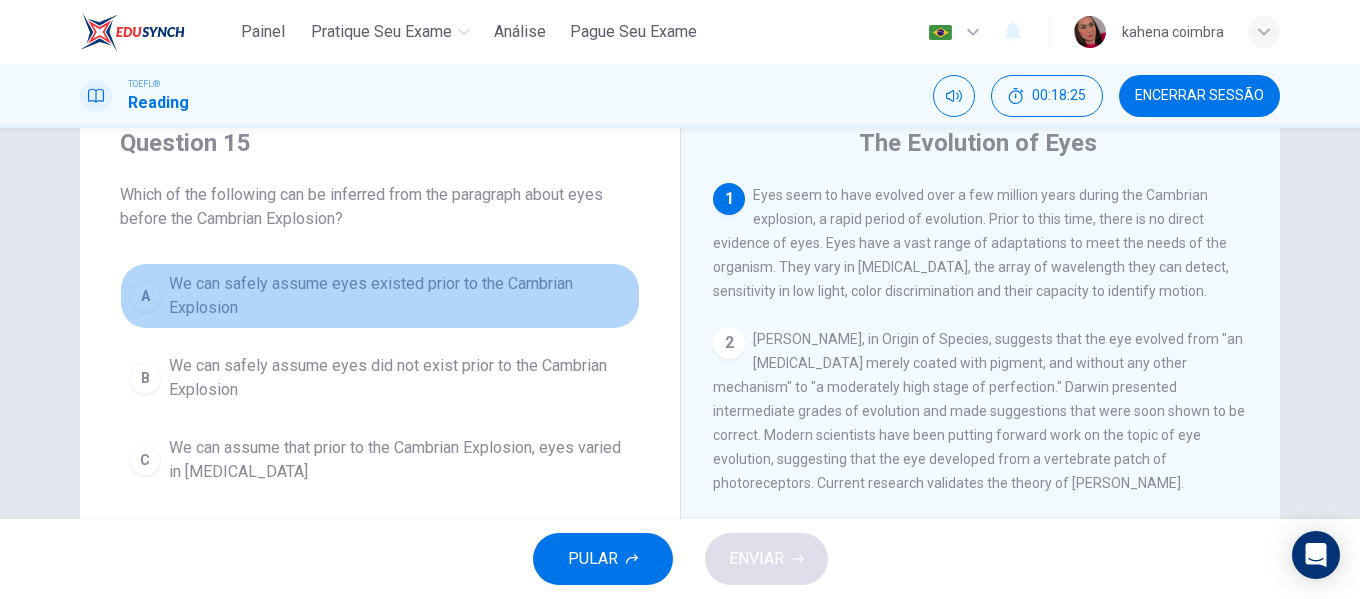 click on "We can safely assume eyes existed prior to the Cambrian Explosion" at bounding box center (400, 296) 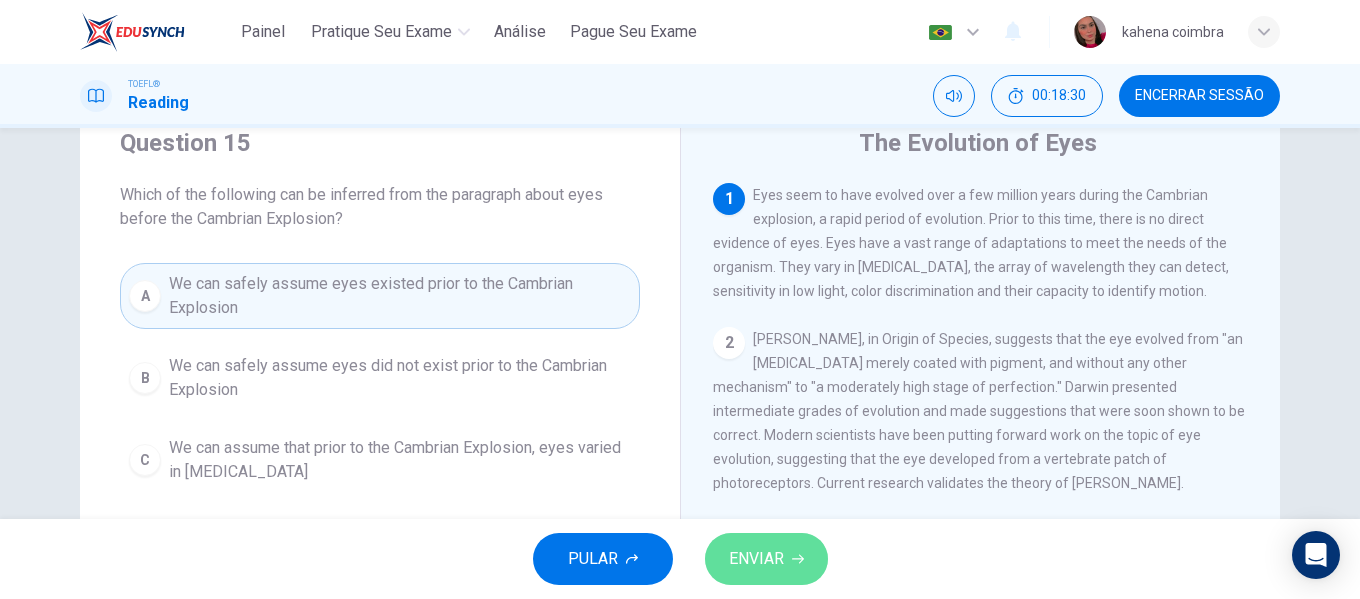 click on "ENVIAR" at bounding box center (766, 559) 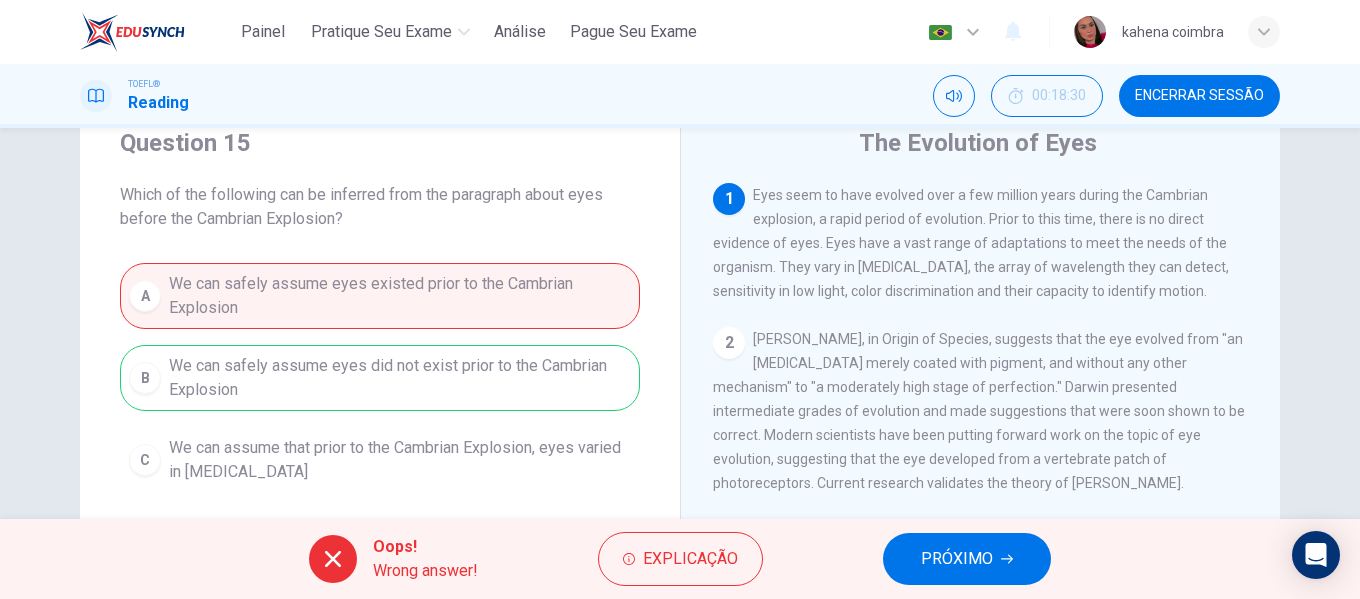 click on "A We can safely assume eyes existed prior to the Cambrian Explosion B We can safely assume eyes did not exist prior to the Cambrian Explosion C We can assume that prior to the Cambrian Explosion, eyes varied in [MEDICAL_DATA] D Prior to the Cambrian Explosion, eyes had not ability to identify motion, color or light" at bounding box center (380, 419) 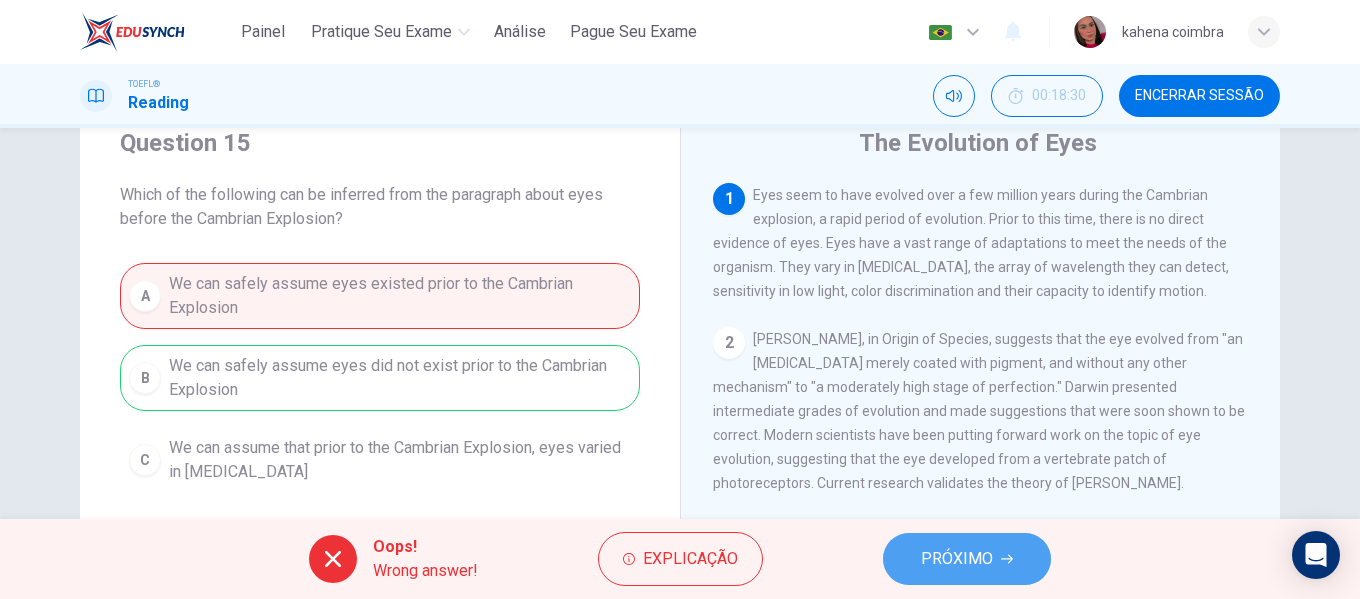 click on "PRÓXIMO" at bounding box center [967, 559] 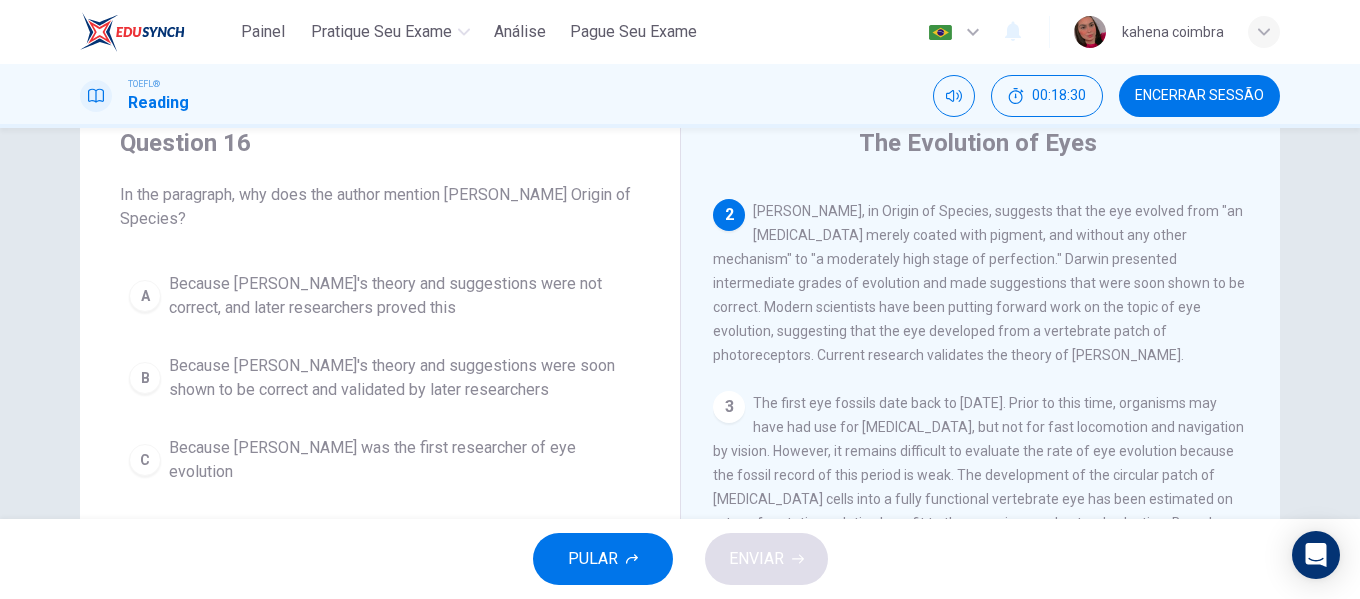 scroll, scrollTop: 149, scrollLeft: 0, axis: vertical 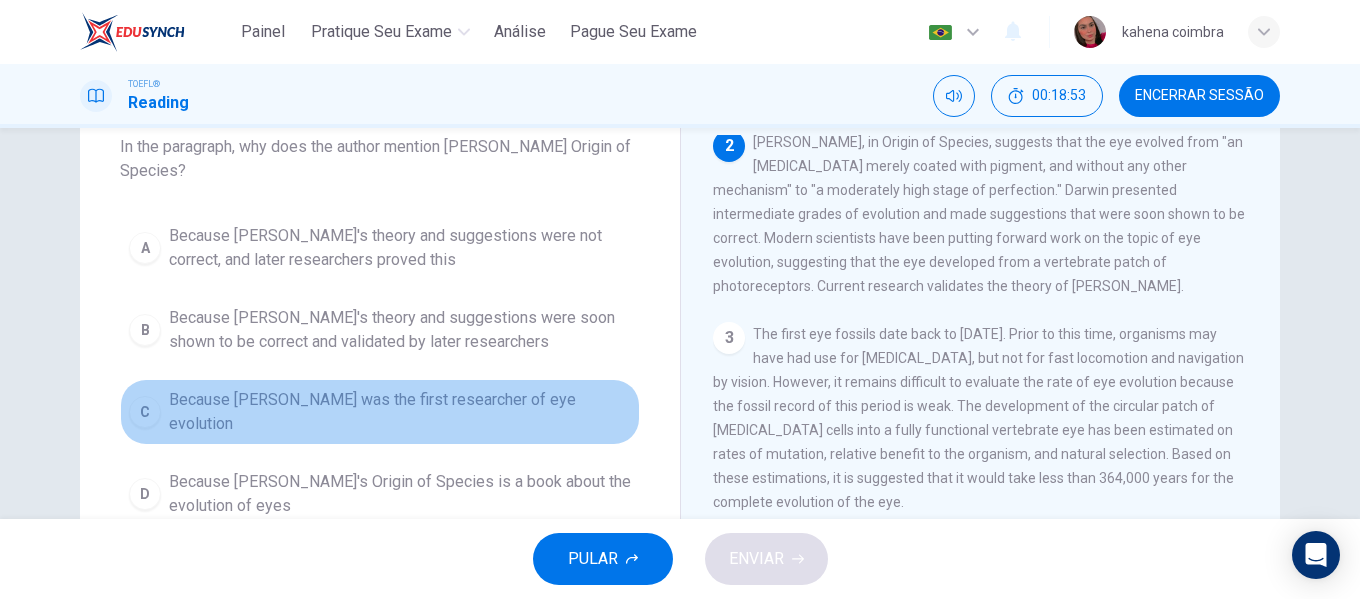 click on "Because [PERSON_NAME] was the first researcher of eye evolution" at bounding box center [400, 412] 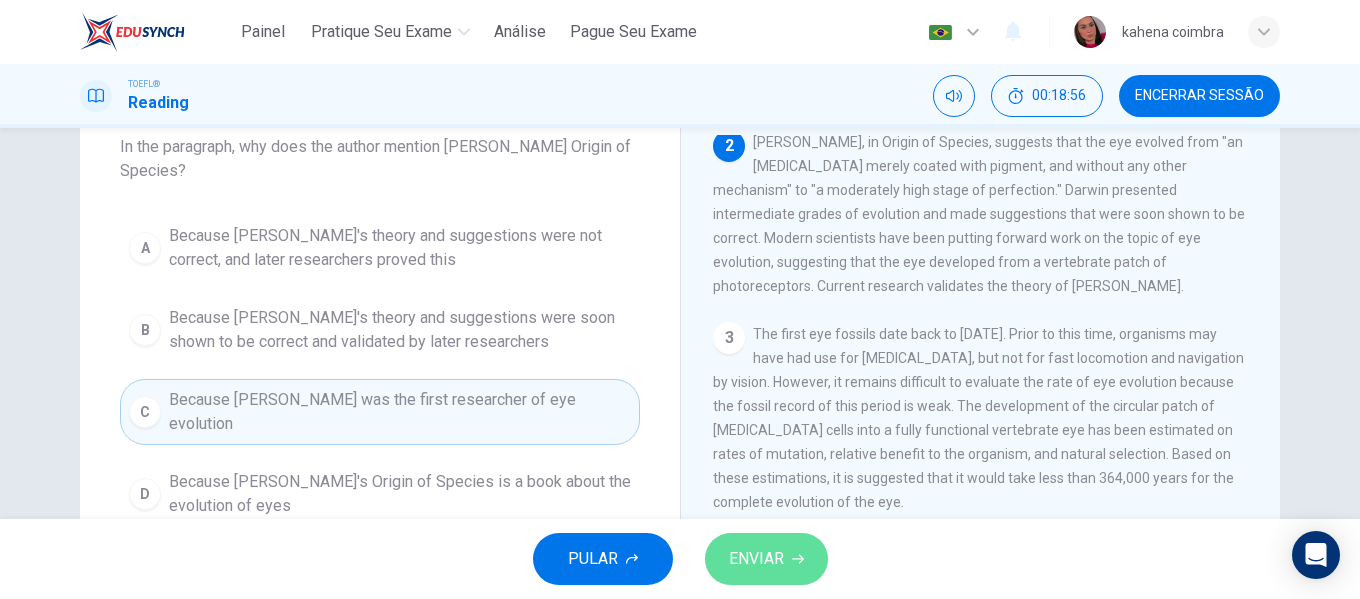 click on "ENVIAR" at bounding box center (756, 559) 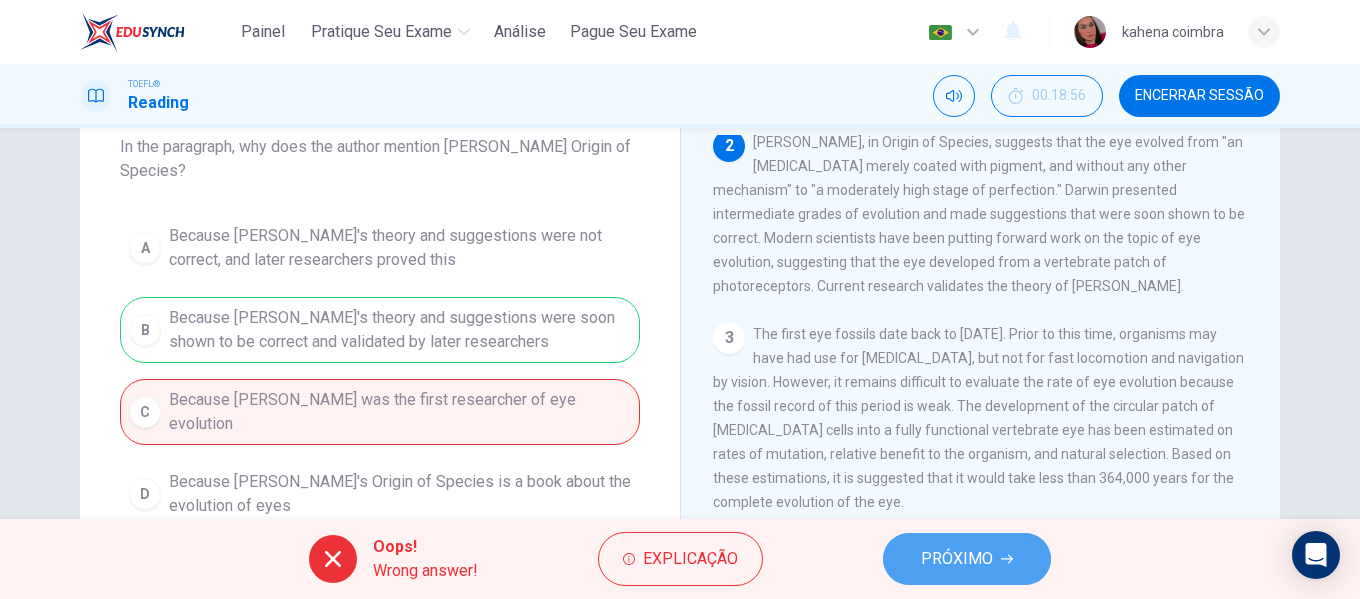 click on "PRÓXIMO" at bounding box center (957, 559) 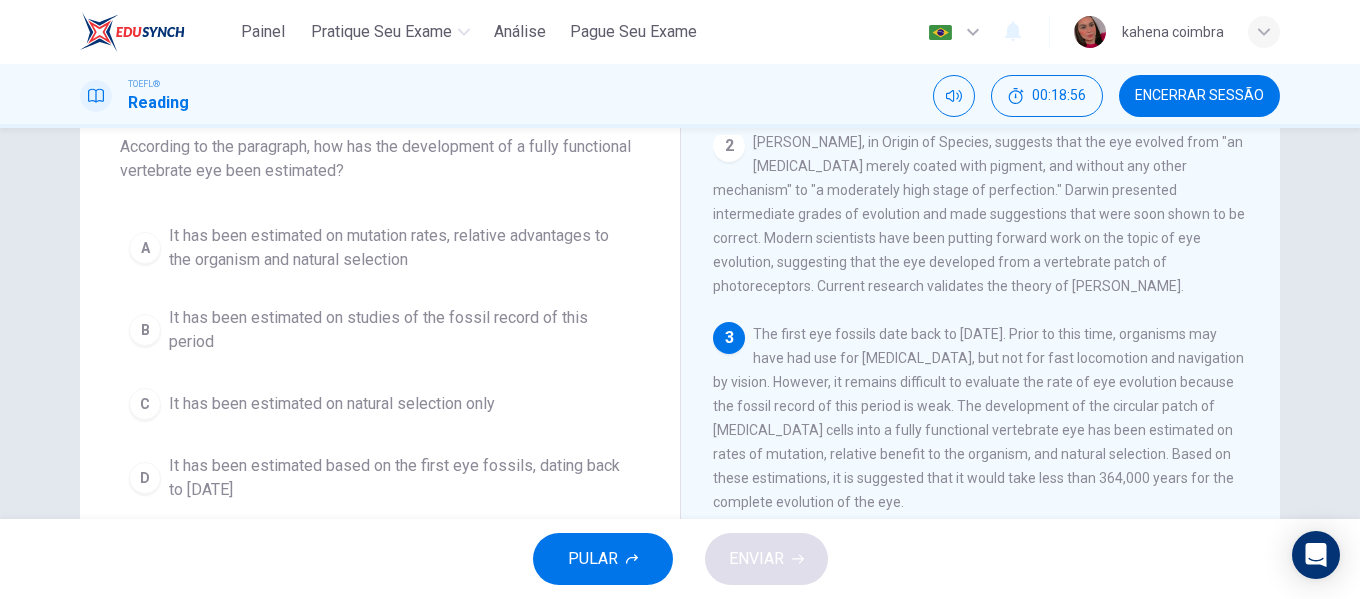scroll, scrollTop: 173, scrollLeft: 0, axis: vertical 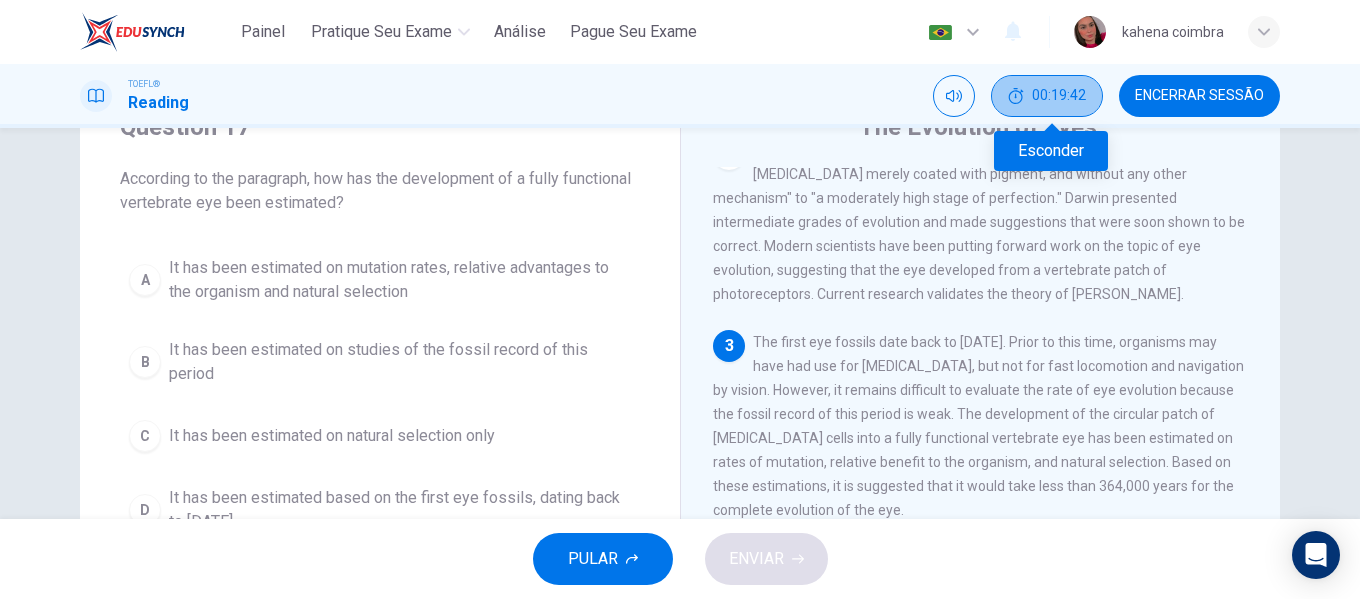 click on "00:19:42" at bounding box center (1047, 96) 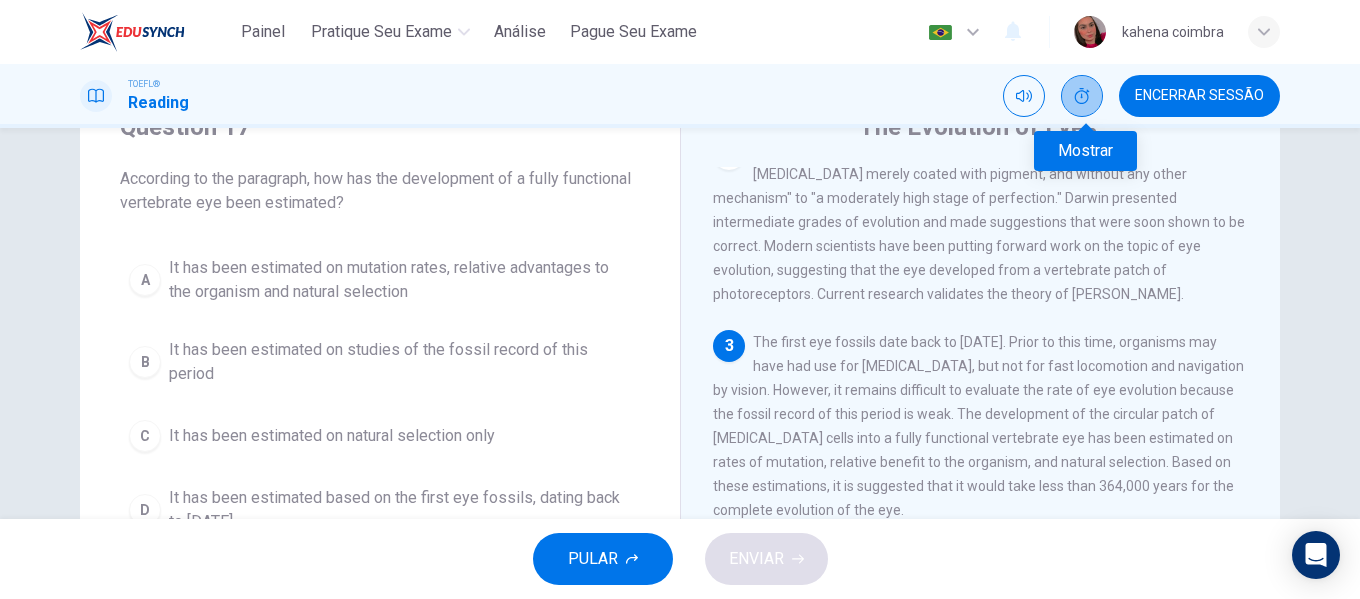 click at bounding box center (1082, 96) 